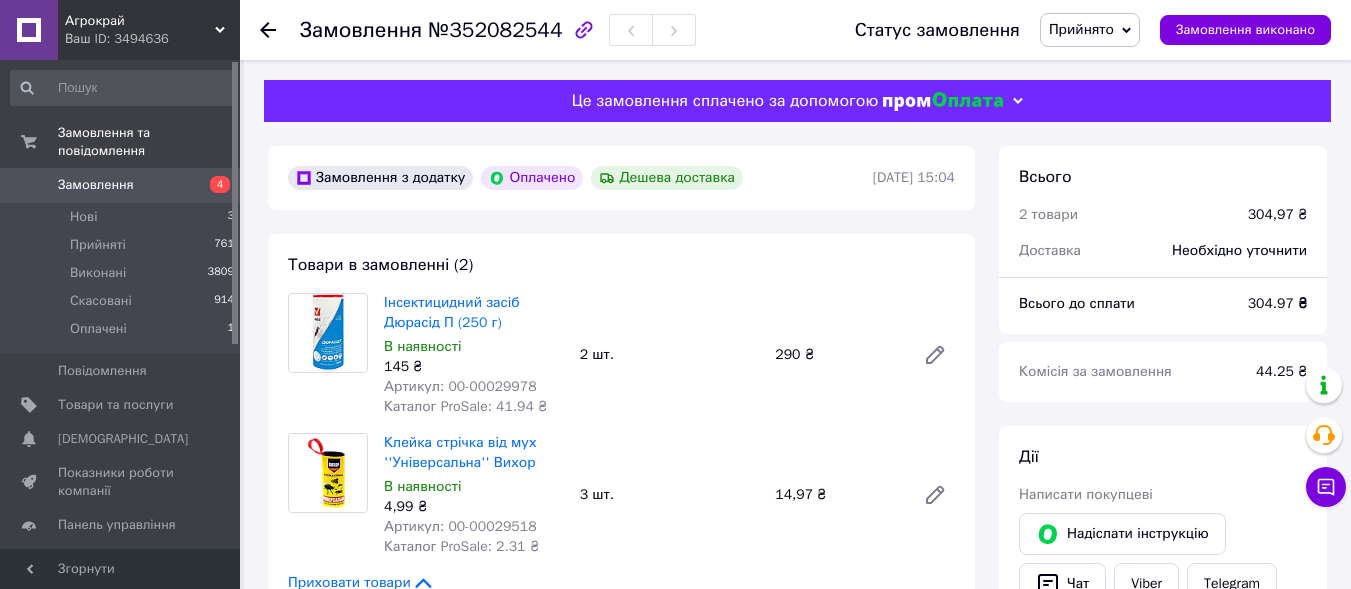scroll, scrollTop: 0, scrollLeft: 0, axis: both 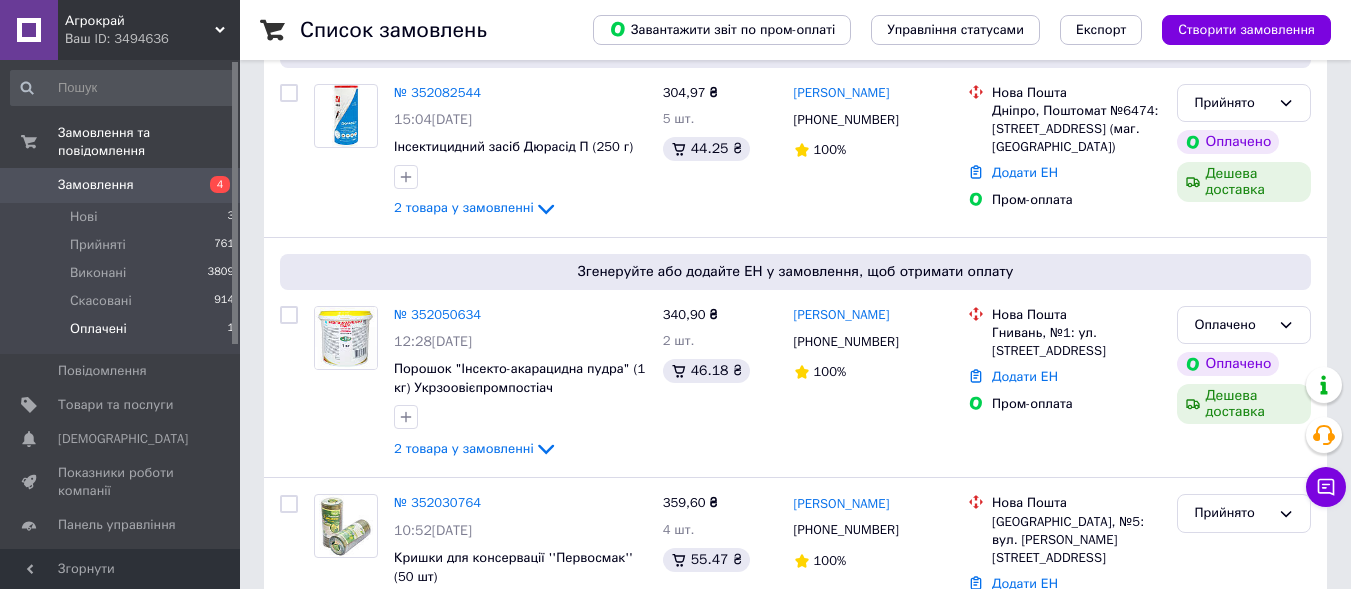 click on "Оплачені" at bounding box center [98, 329] 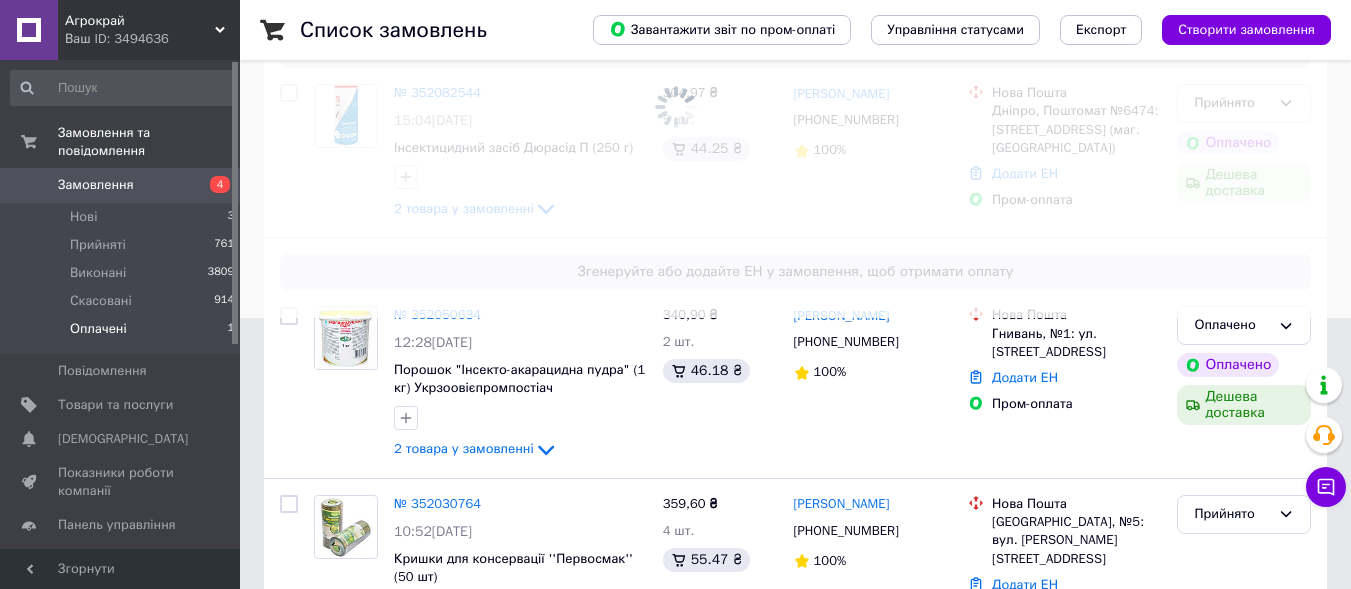 scroll, scrollTop: 0, scrollLeft: 0, axis: both 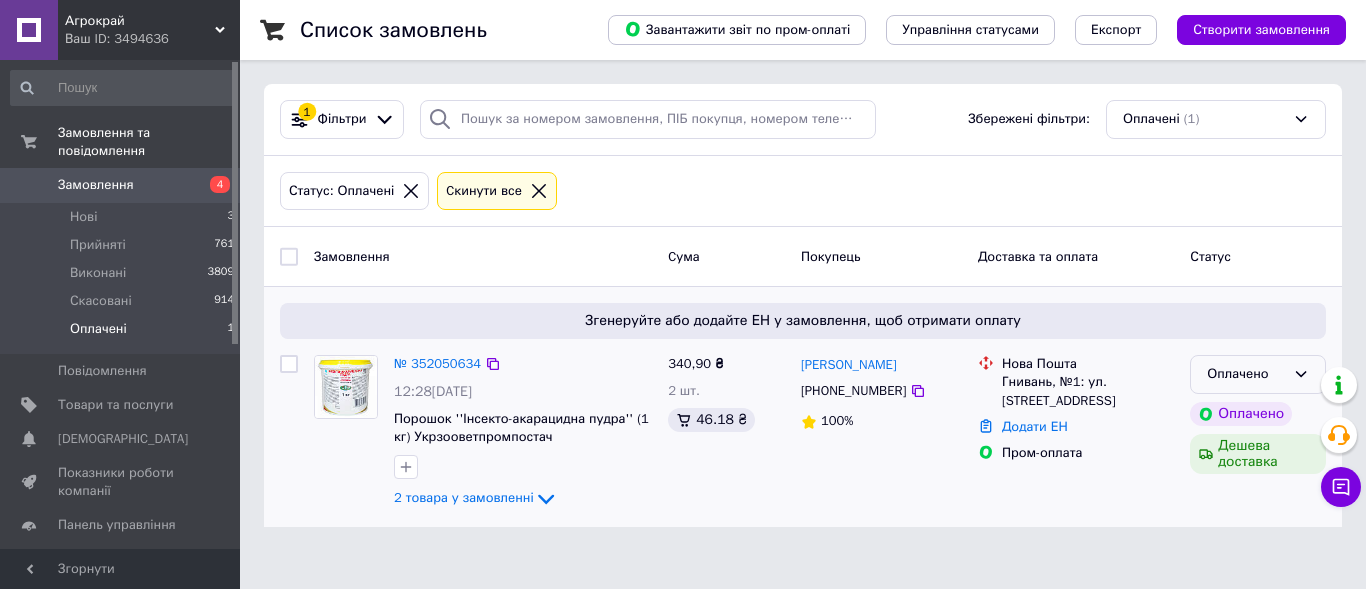 click on "Оплачено" at bounding box center [1246, 374] 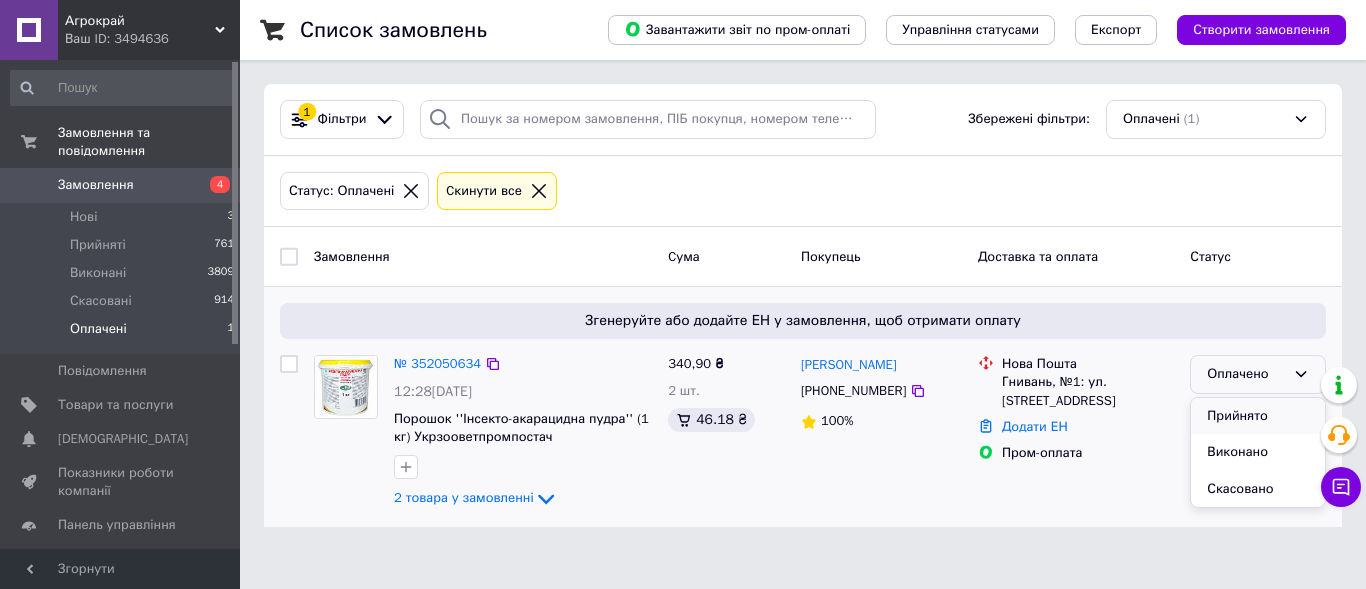 click on "Прийнято" at bounding box center [1258, 416] 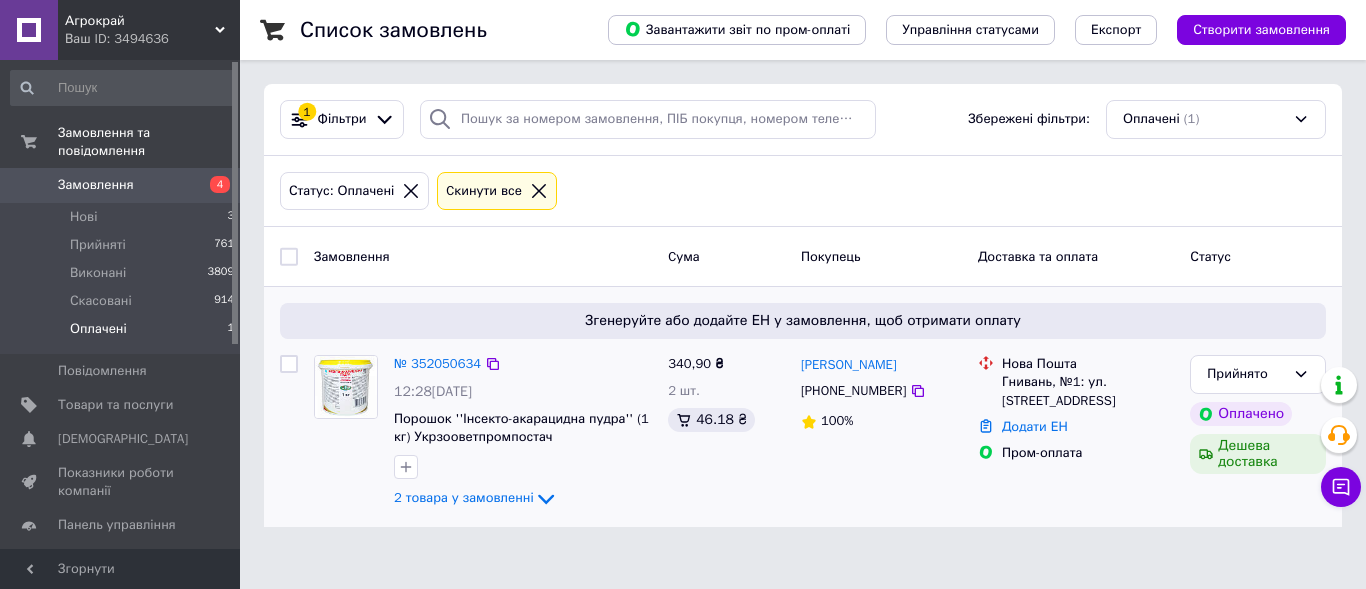 click 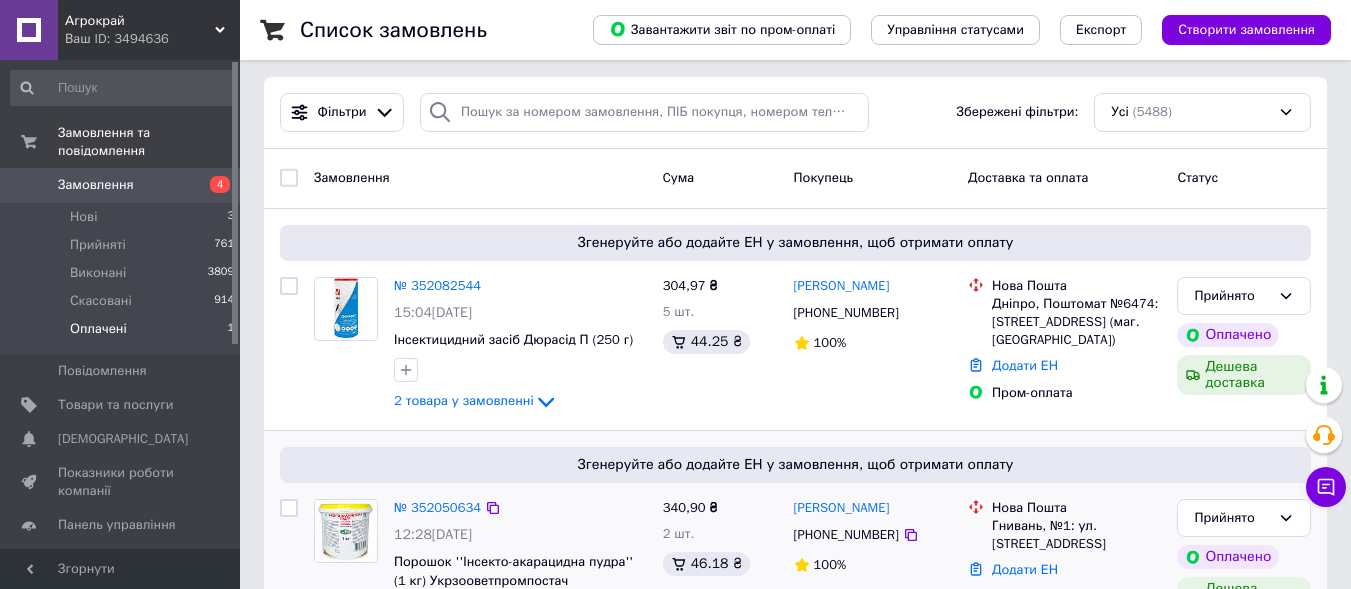 scroll, scrollTop: 0, scrollLeft: 0, axis: both 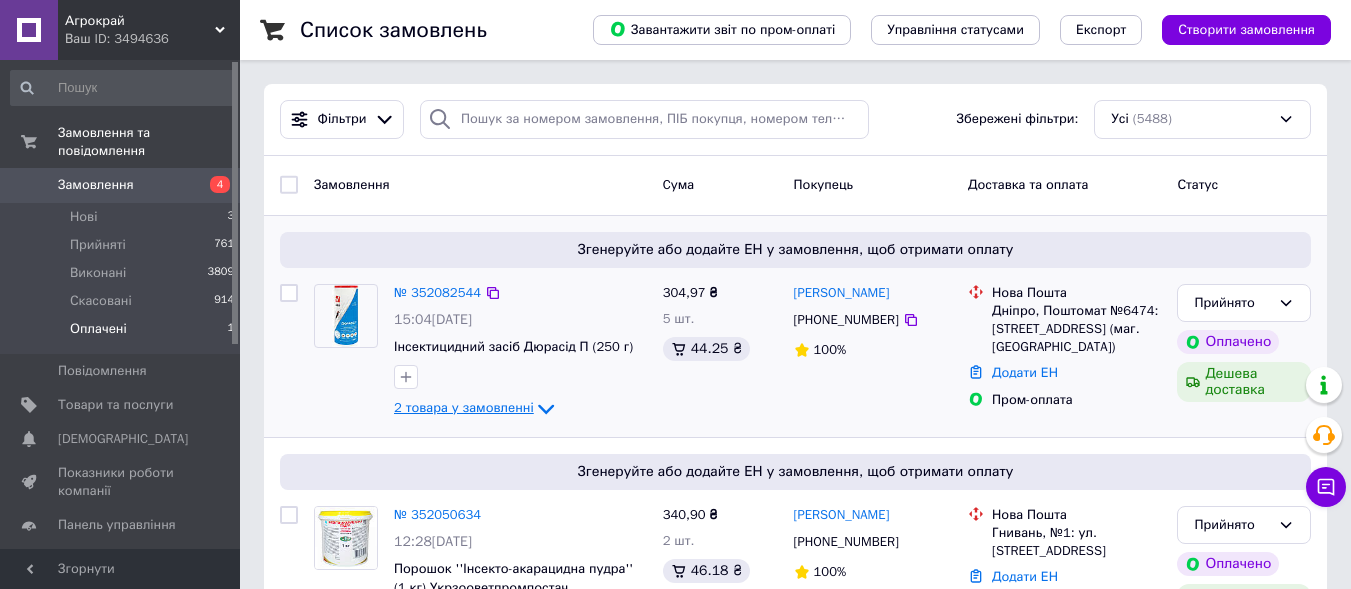 click on "2 товара у замовленні" at bounding box center (464, 407) 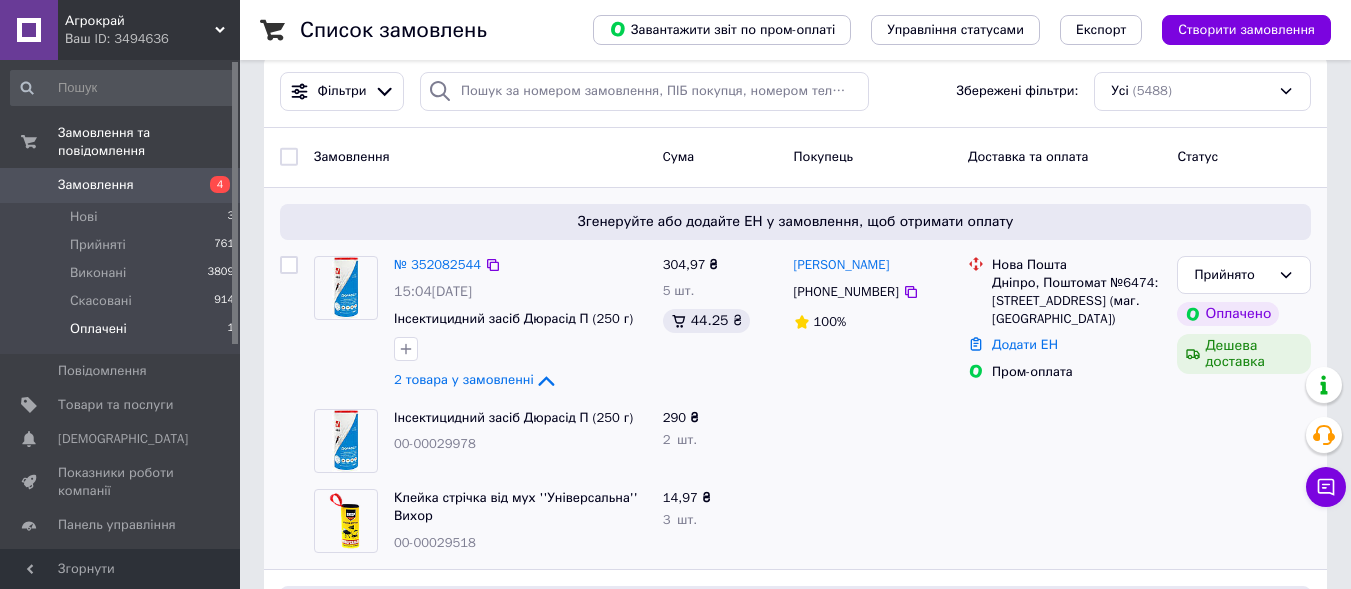 scroll, scrollTop: 0, scrollLeft: 0, axis: both 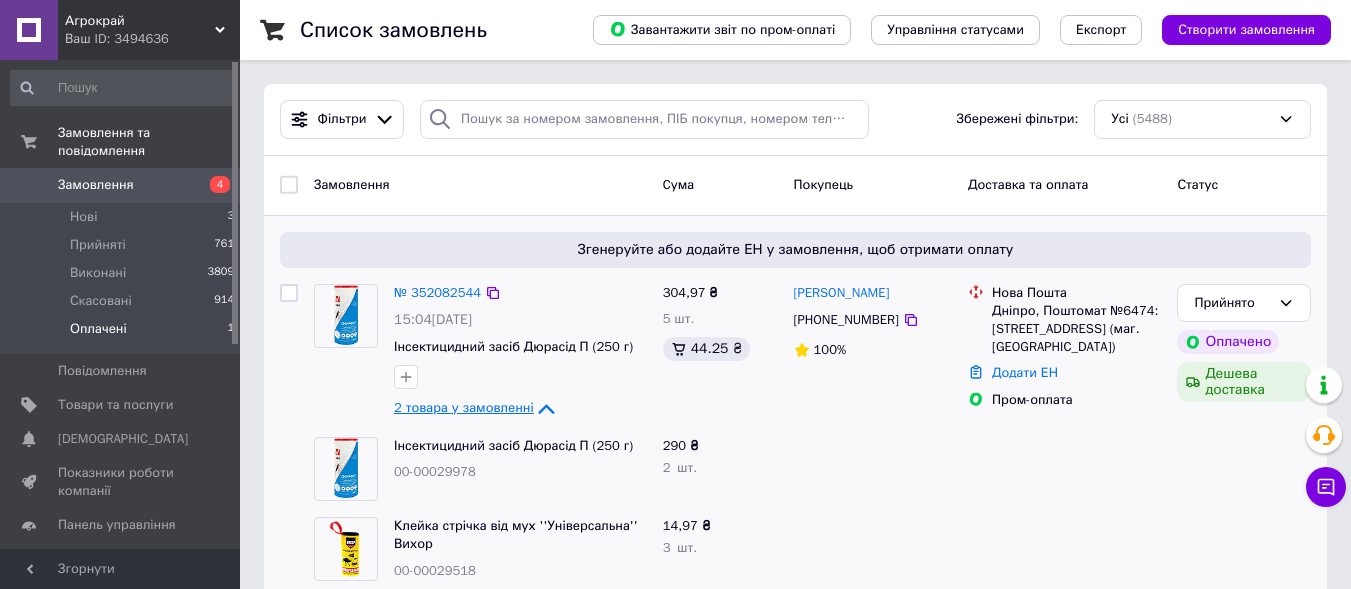 click 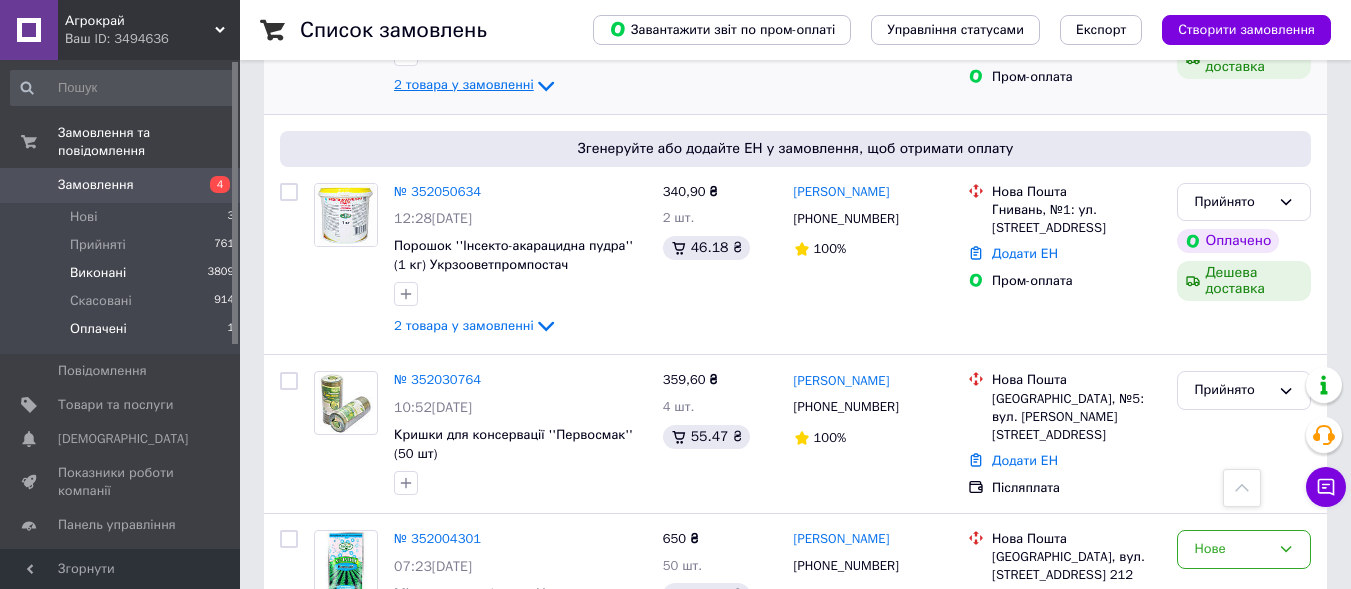 scroll, scrollTop: 300, scrollLeft: 0, axis: vertical 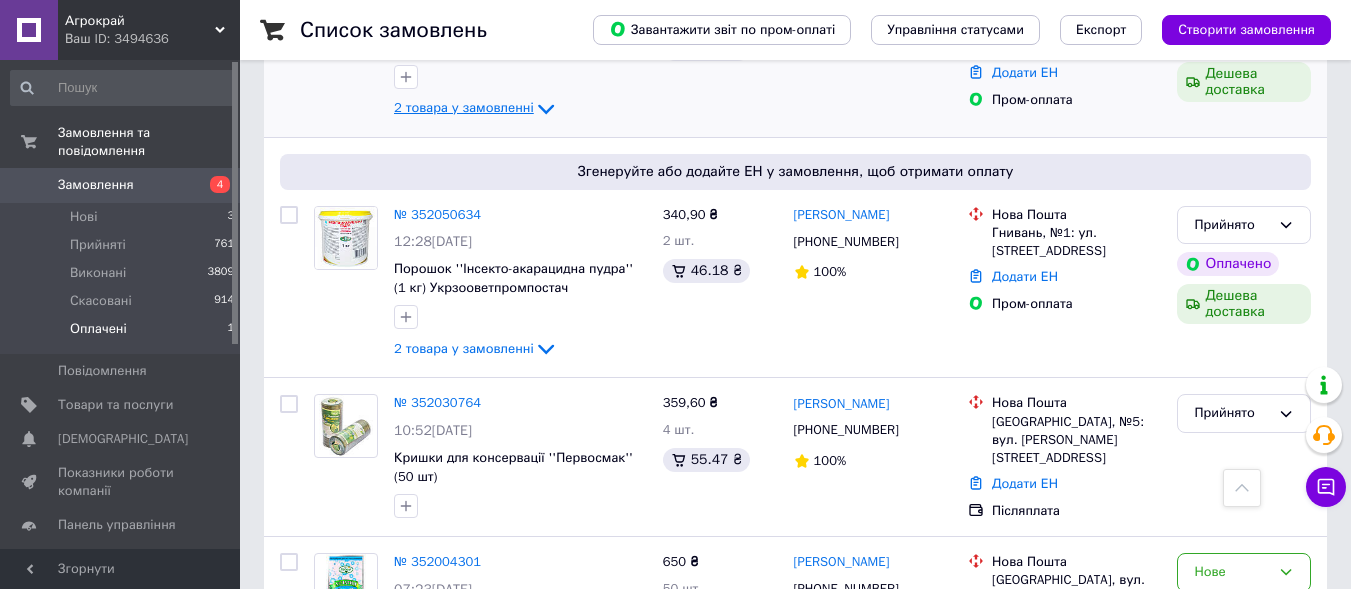 click on "Оплачені 1" at bounding box center (123, 334) 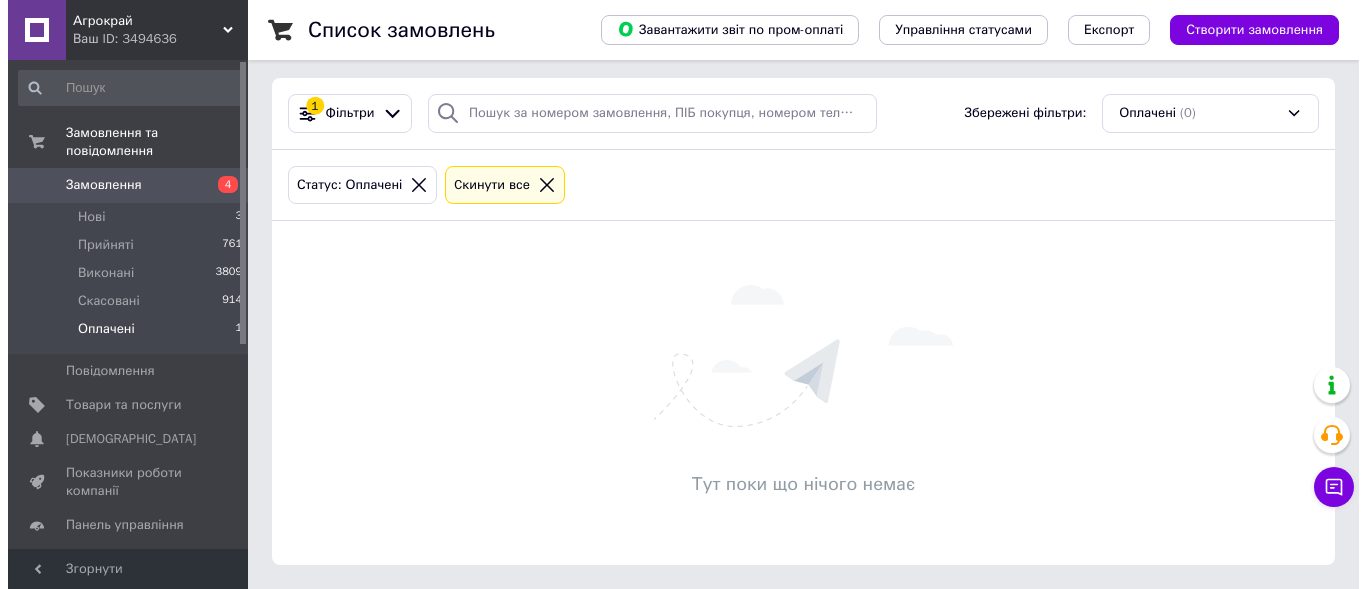 scroll, scrollTop: 0, scrollLeft: 0, axis: both 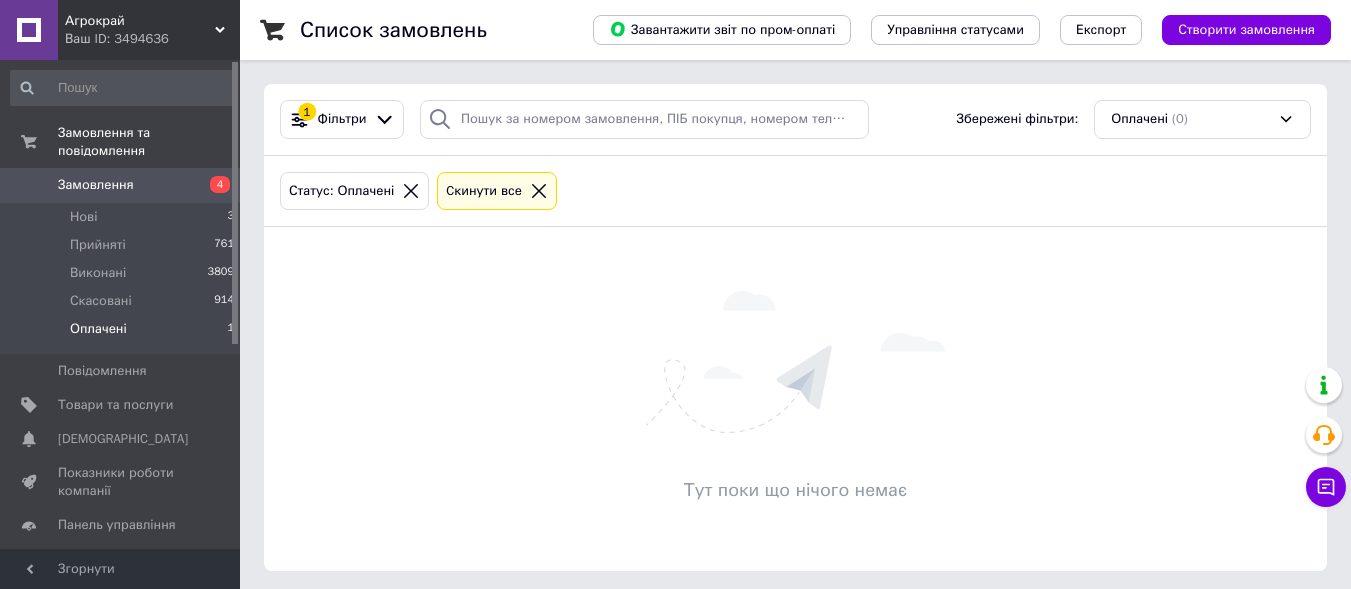 click 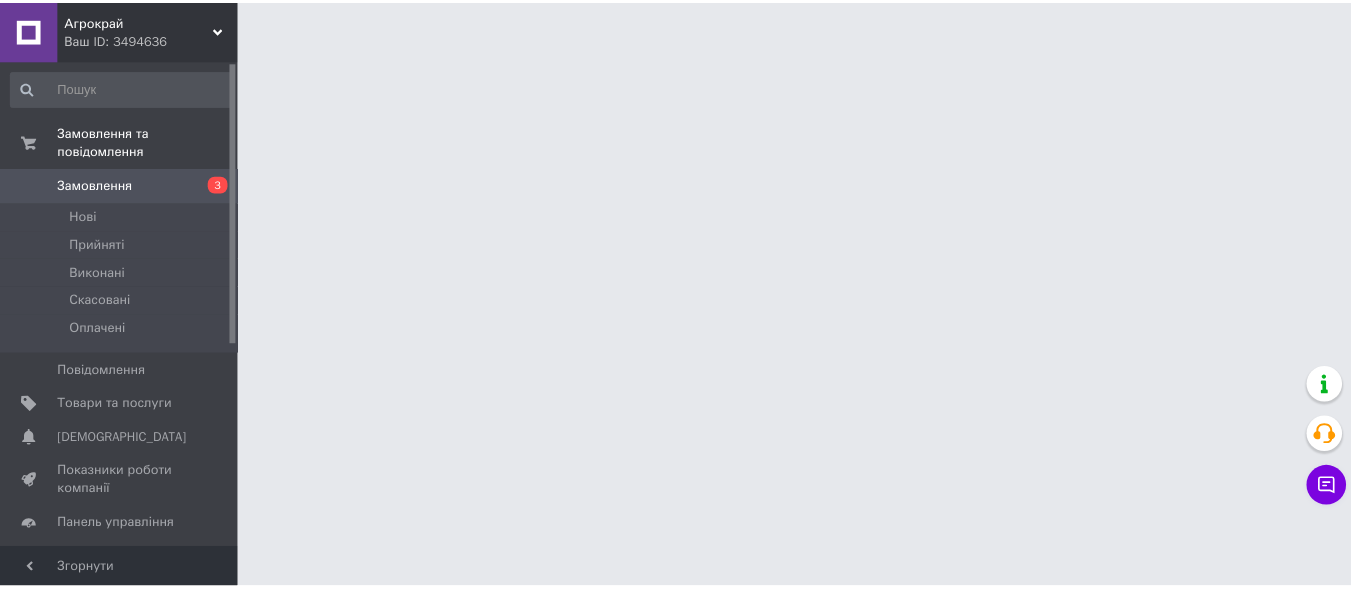 scroll, scrollTop: 0, scrollLeft: 0, axis: both 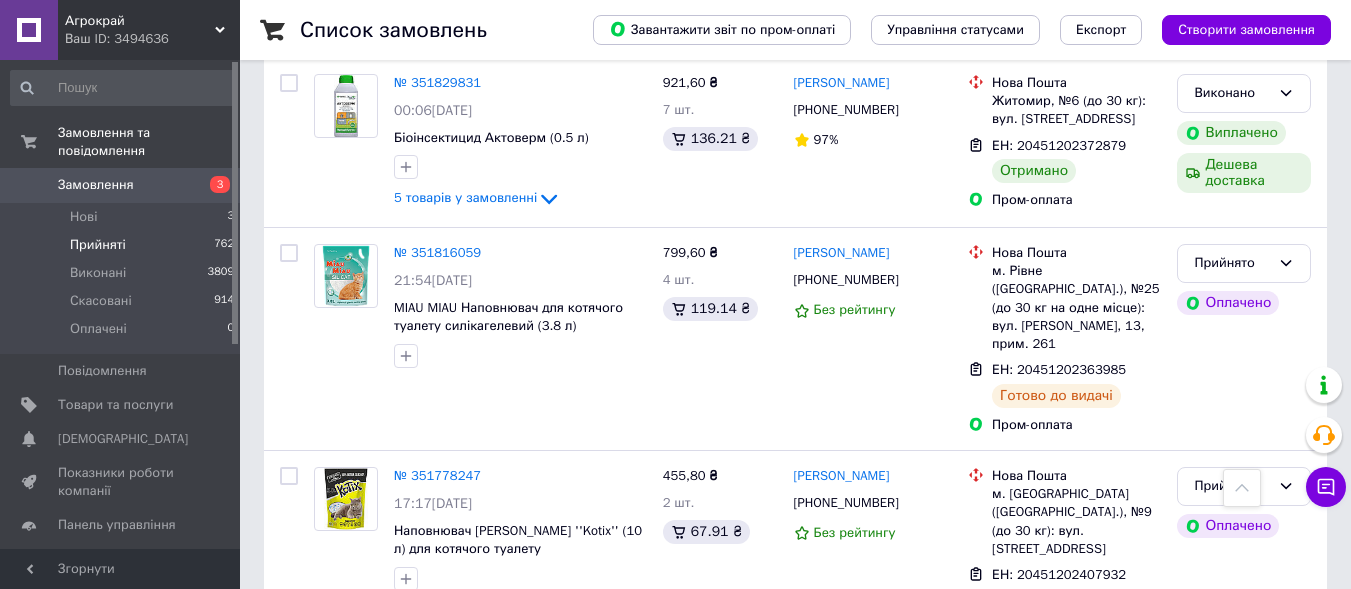 click on "Прийняті" at bounding box center (98, 245) 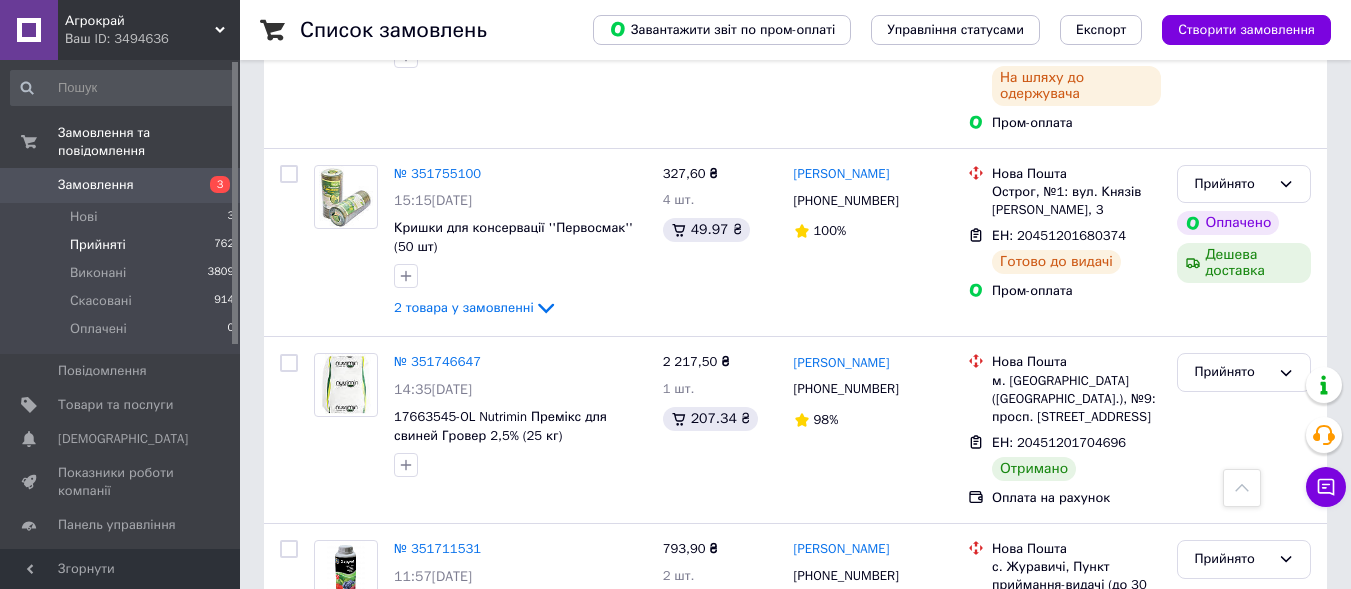 scroll, scrollTop: 2400, scrollLeft: 0, axis: vertical 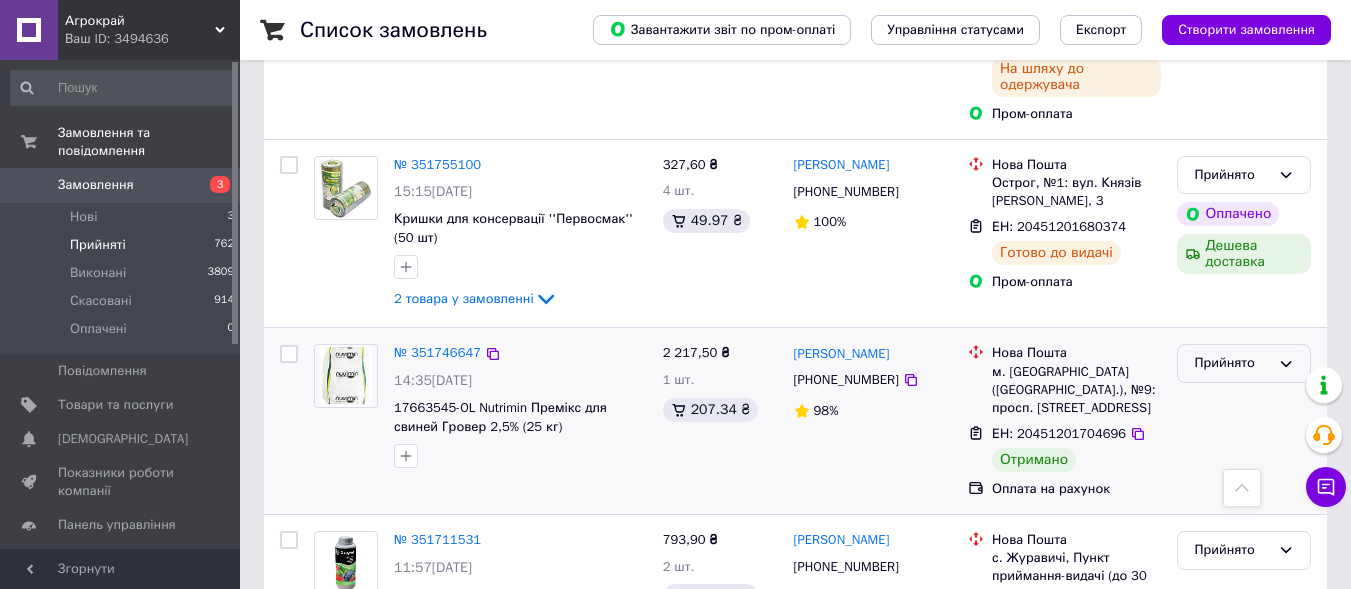 click on "Прийнято" at bounding box center (1232, 363) 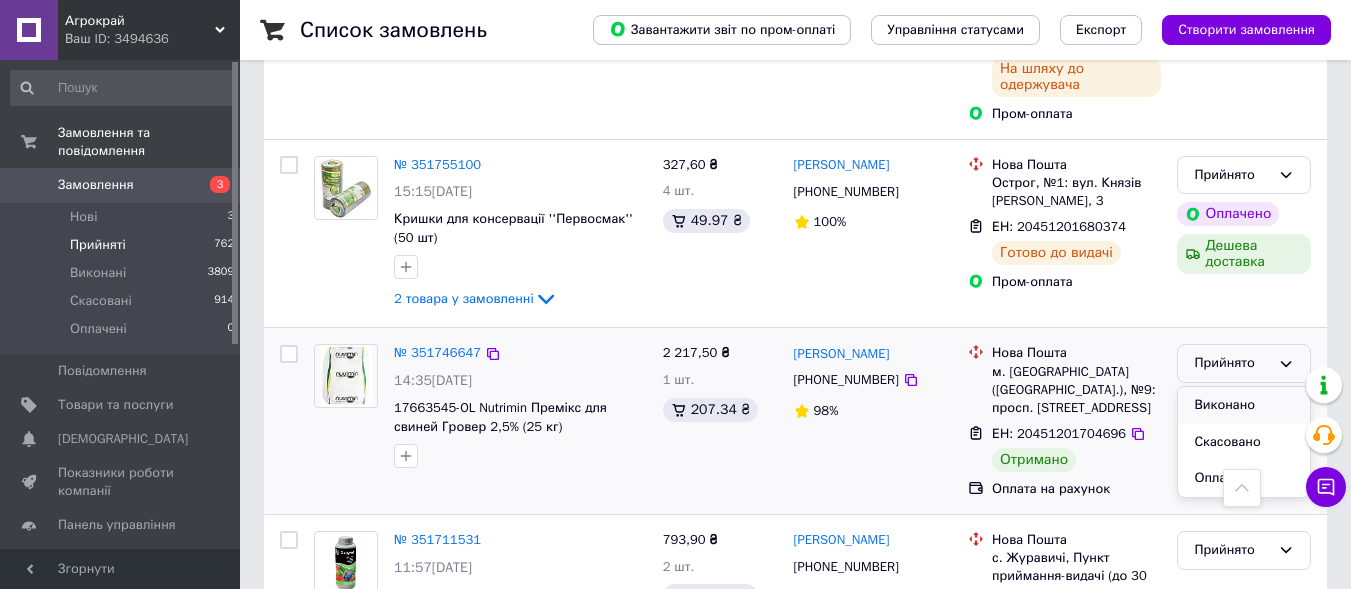 click on "Виконано" at bounding box center [1244, 405] 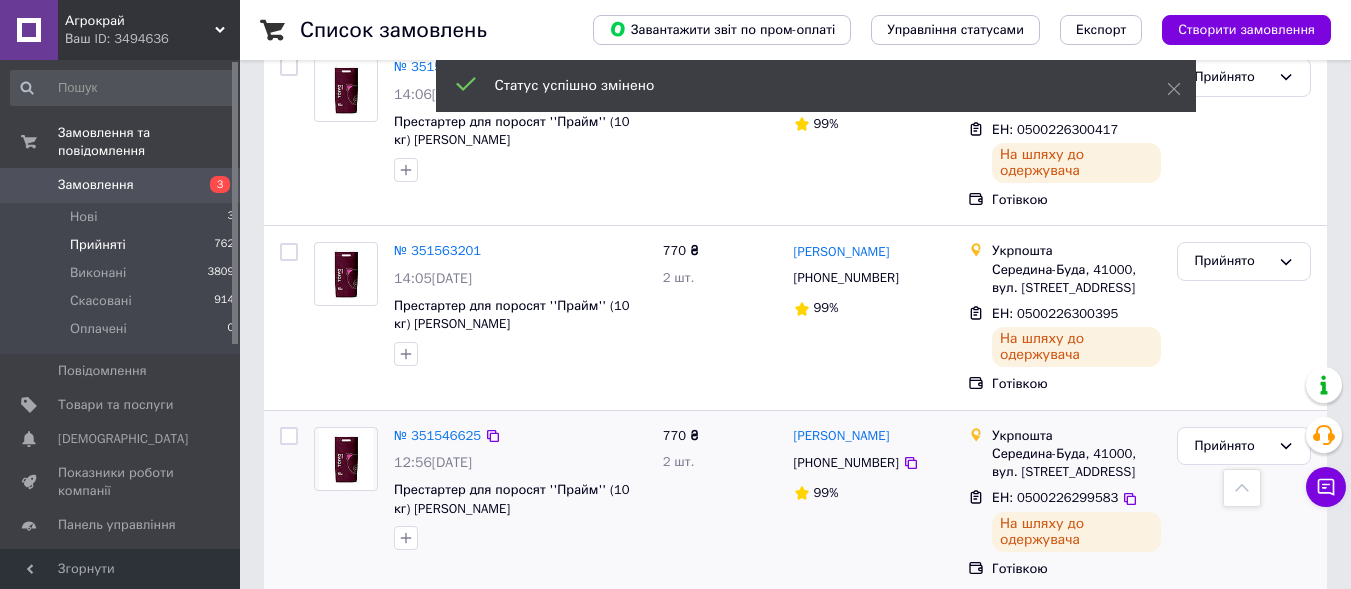 scroll, scrollTop: 3767, scrollLeft: 0, axis: vertical 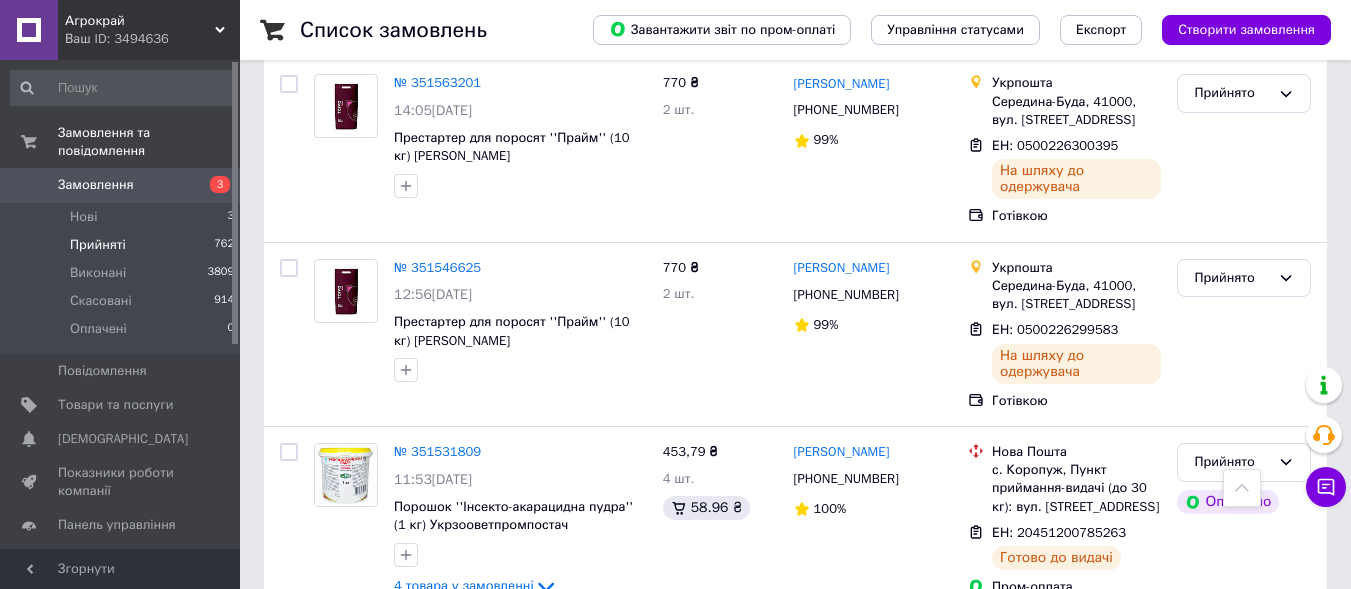 click on "2" at bounding box center (327, 660) 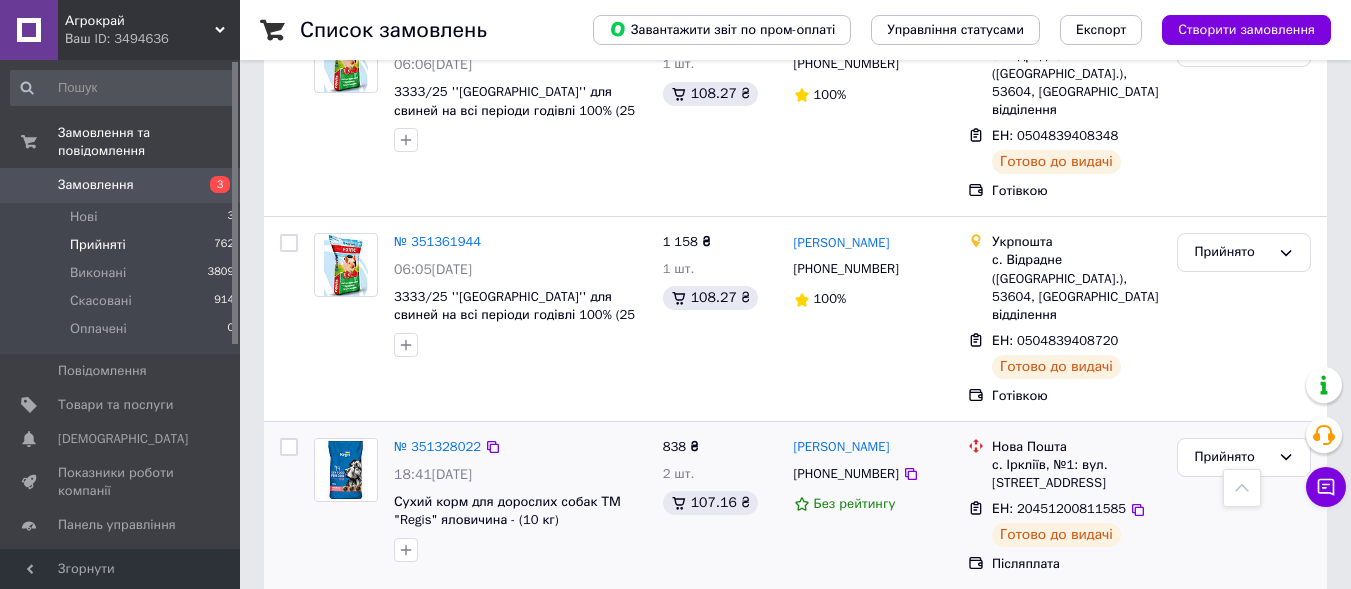 scroll, scrollTop: 100, scrollLeft: 0, axis: vertical 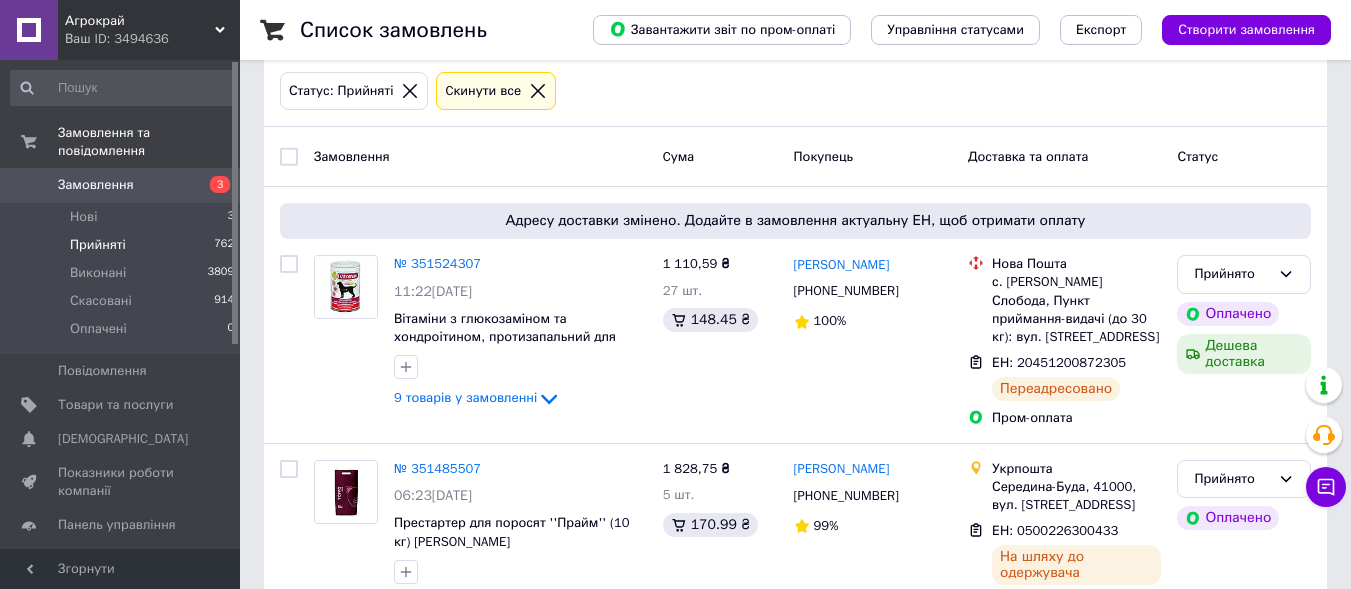 click 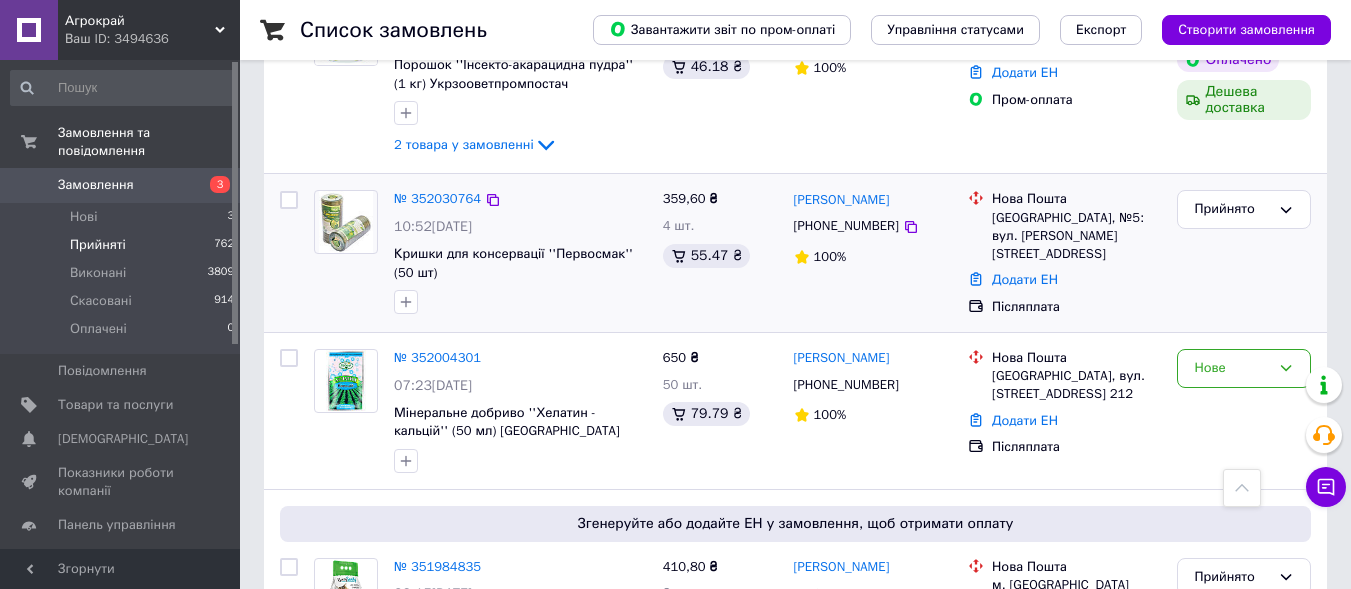 scroll, scrollTop: 500, scrollLeft: 0, axis: vertical 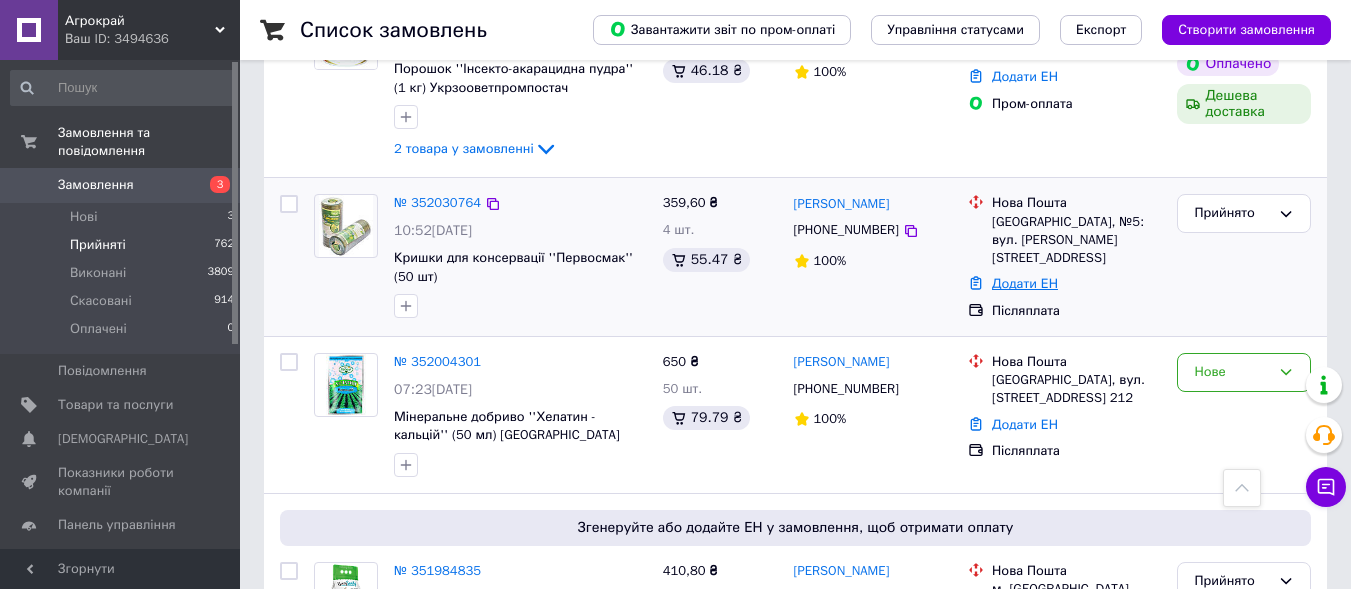 click on "Додати ЕН" at bounding box center (1025, 283) 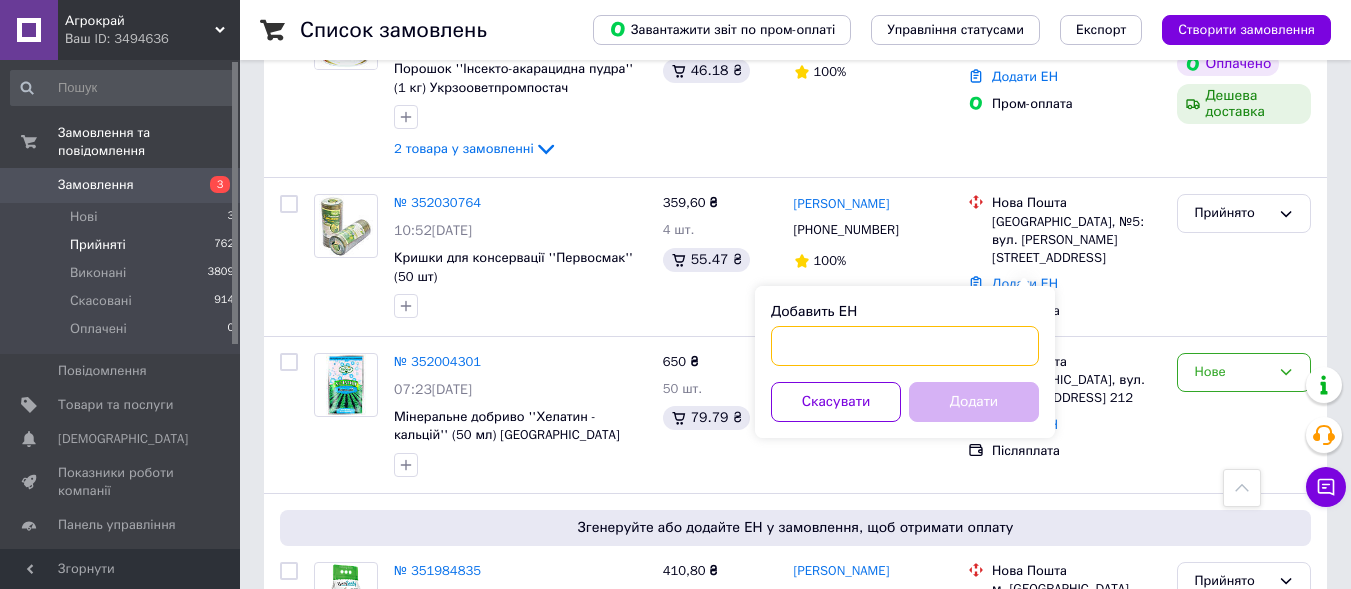 drag, startPoint x: 911, startPoint y: 330, endPoint x: 828, endPoint y: 294, distance: 90.47099 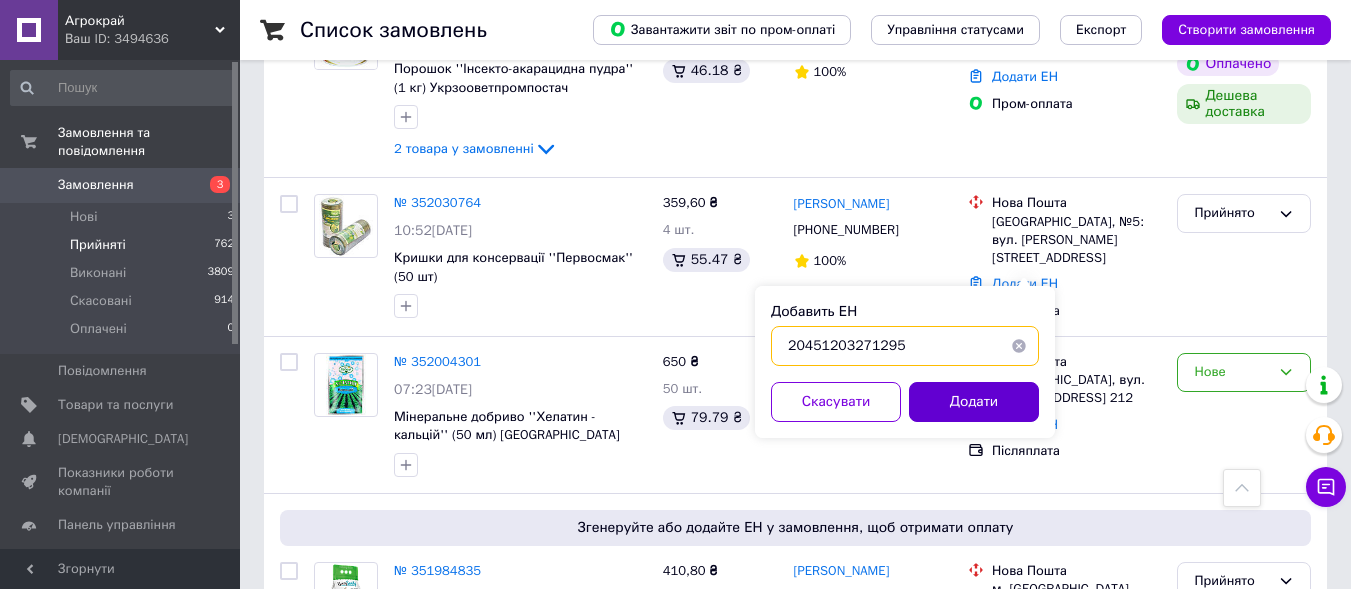 type on "20451203271295" 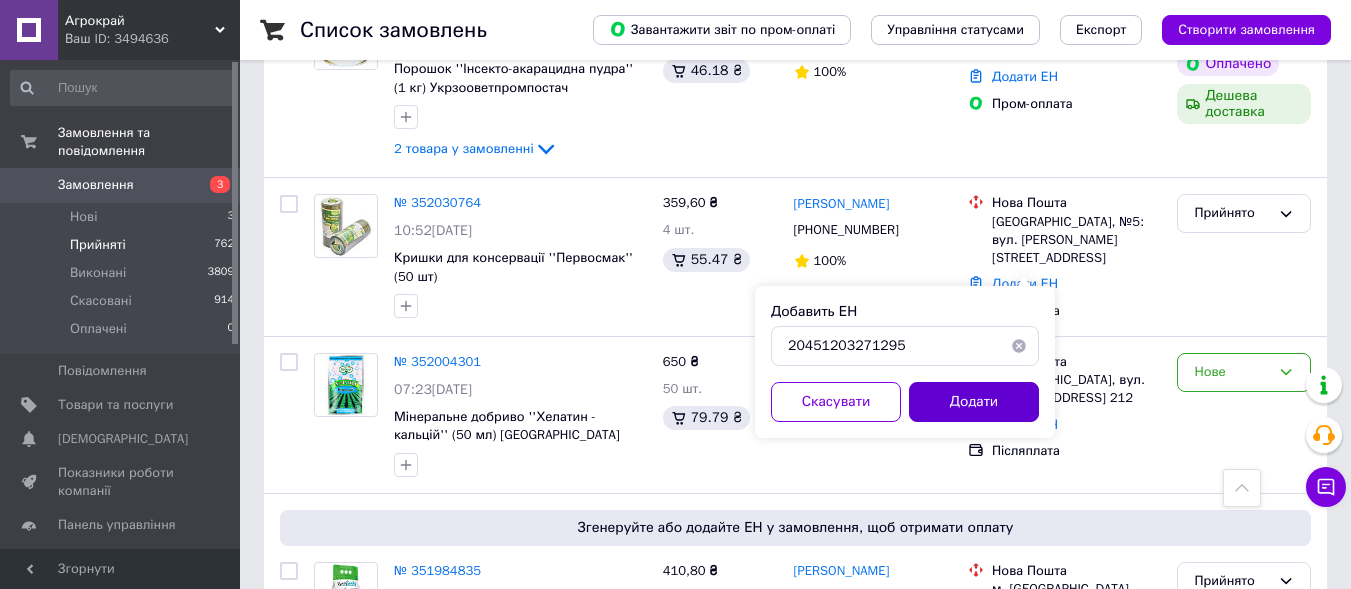 click on "Додати" at bounding box center (974, 402) 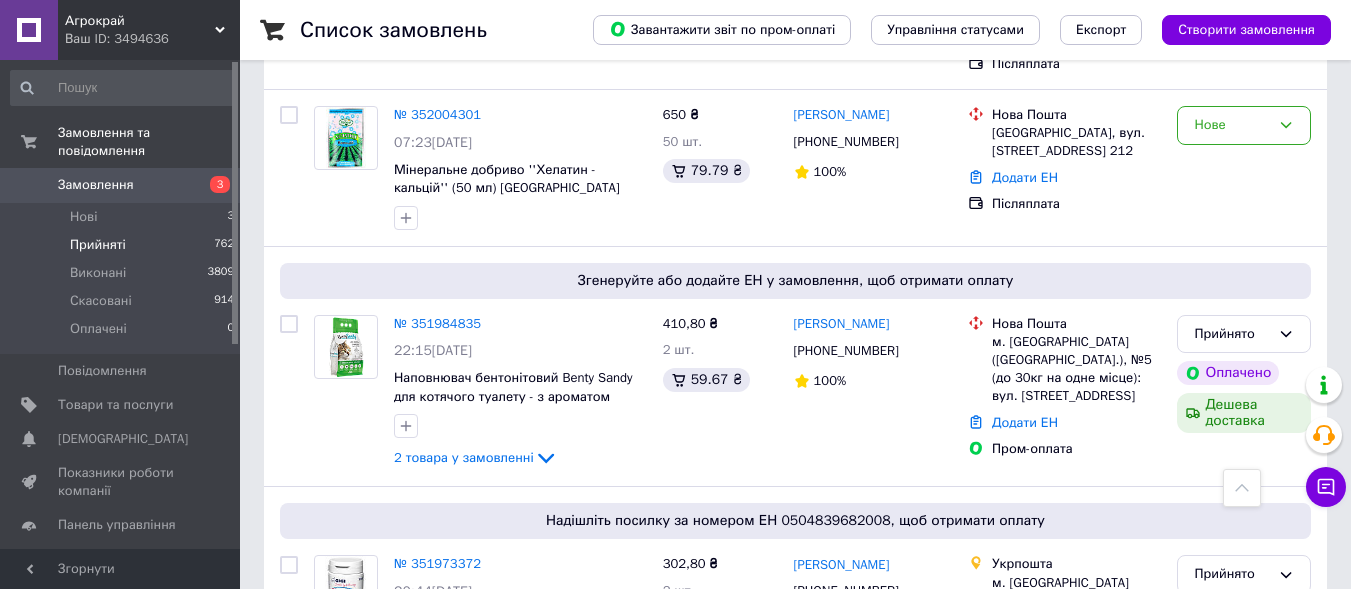 scroll, scrollTop: 900, scrollLeft: 0, axis: vertical 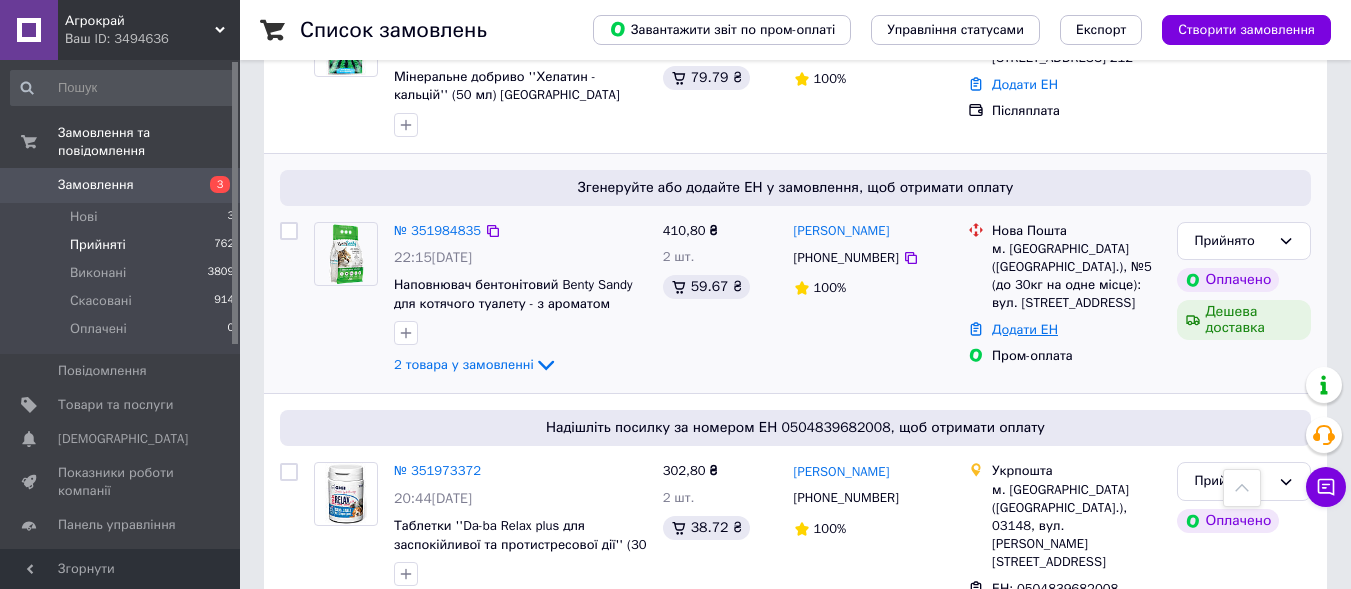 click on "Додати ЕН" at bounding box center (1025, 329) 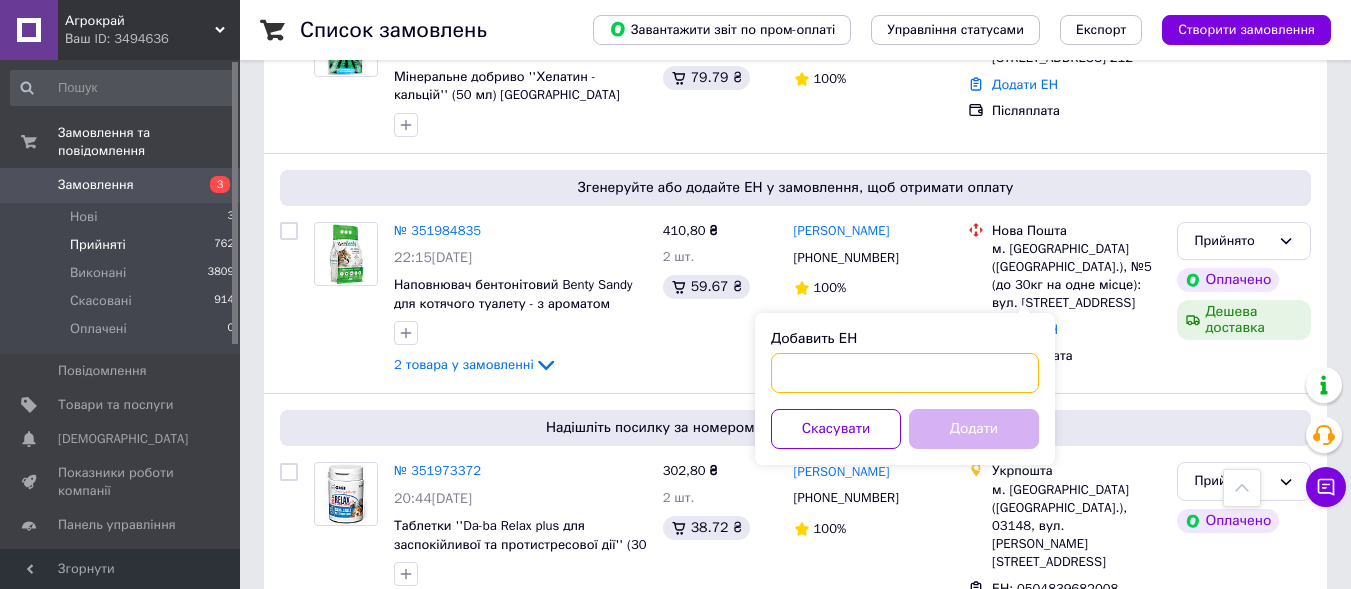 click on "Добавить ЕН" at bounding box center (905, 373) 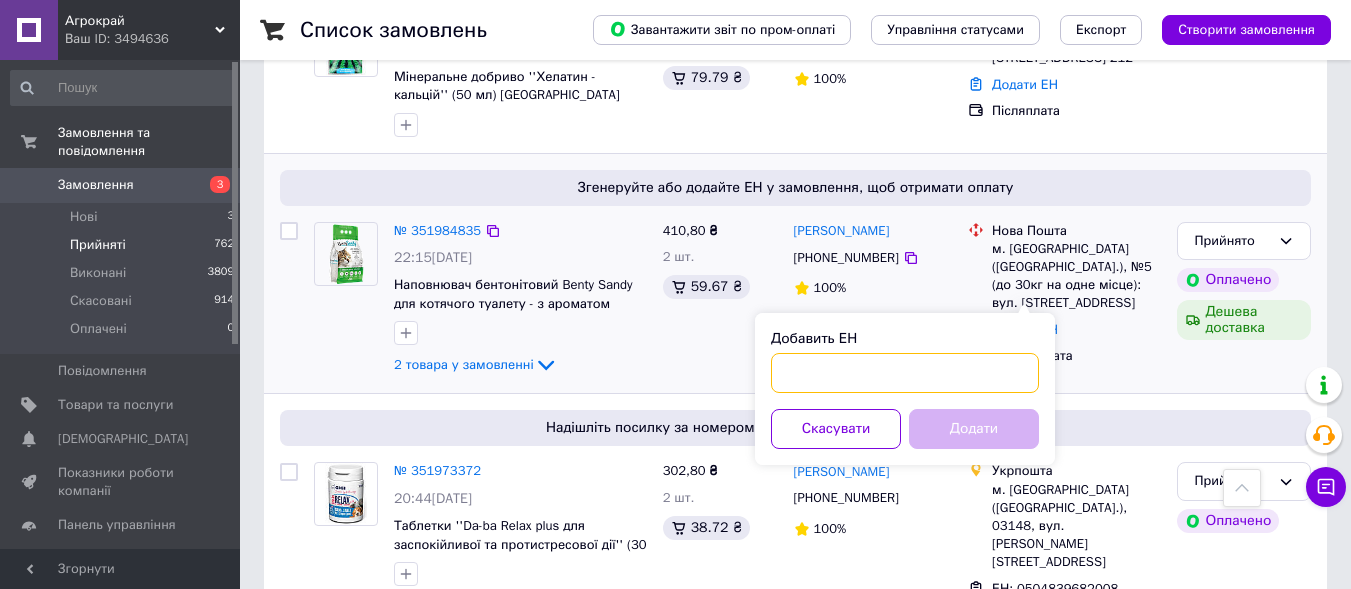 paste on "20451203273980" 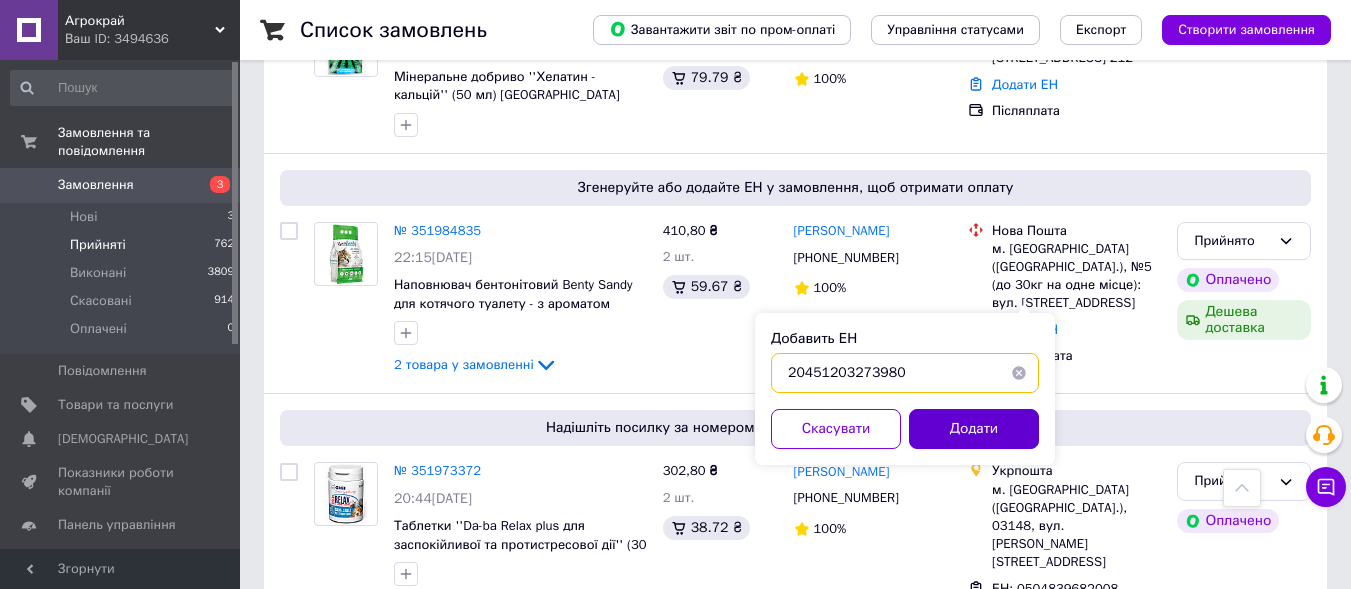 type on "20451203273980" 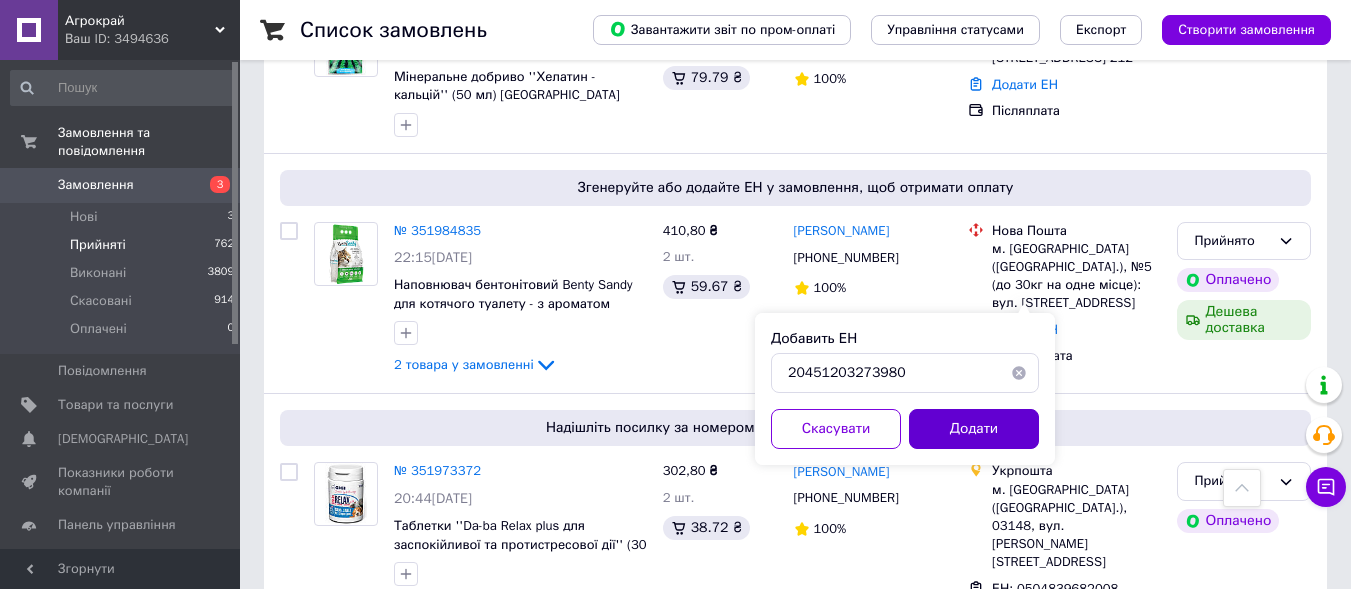 click on "Додати" at bounding box center [974, 429] 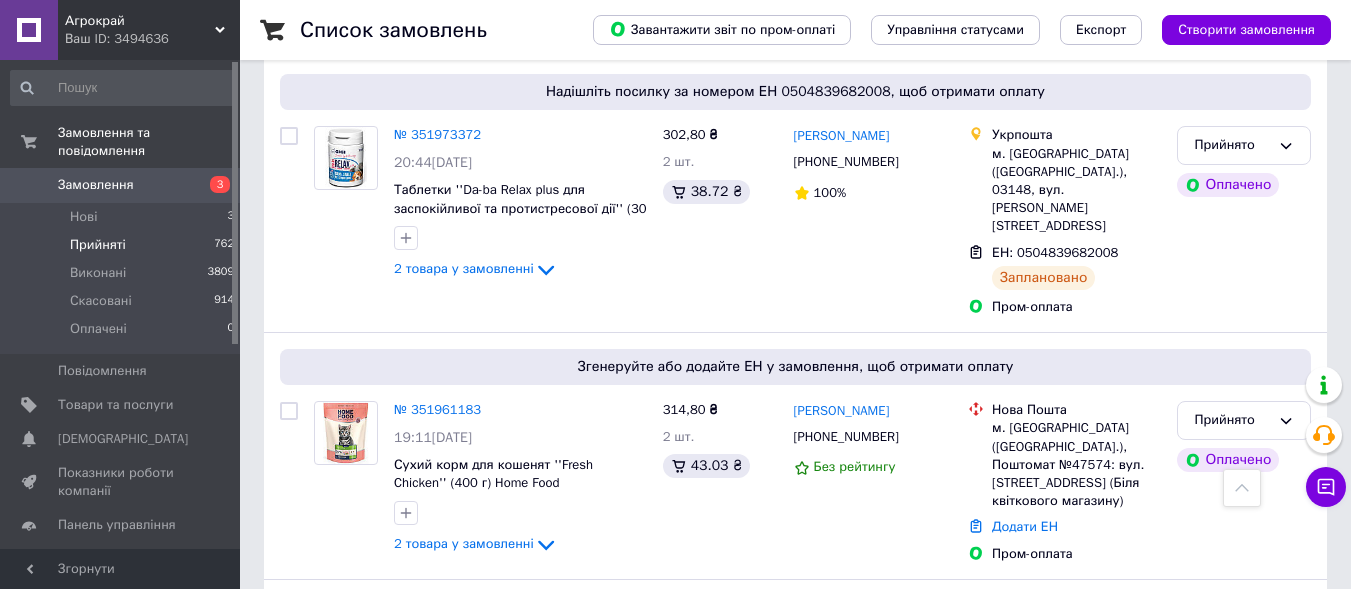 scroll, scrollTop: 1400, scrollLeft: 0, axis: vertical 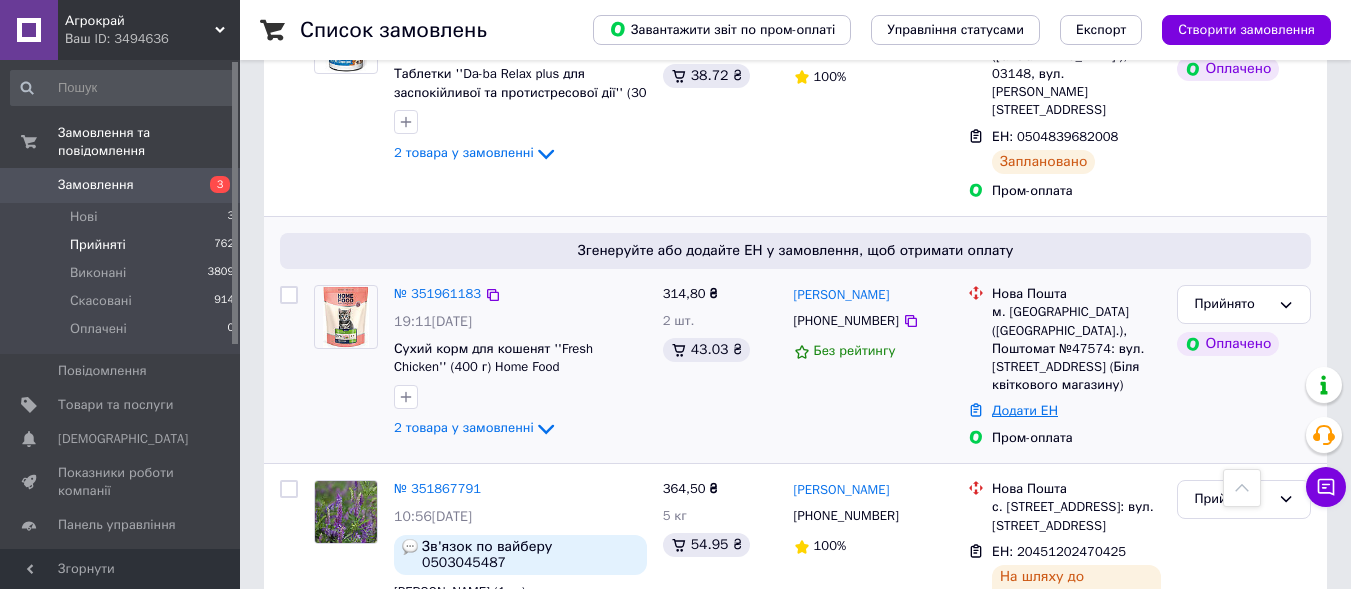click on "Додати ЕН" at bounding box center [1025, 410] 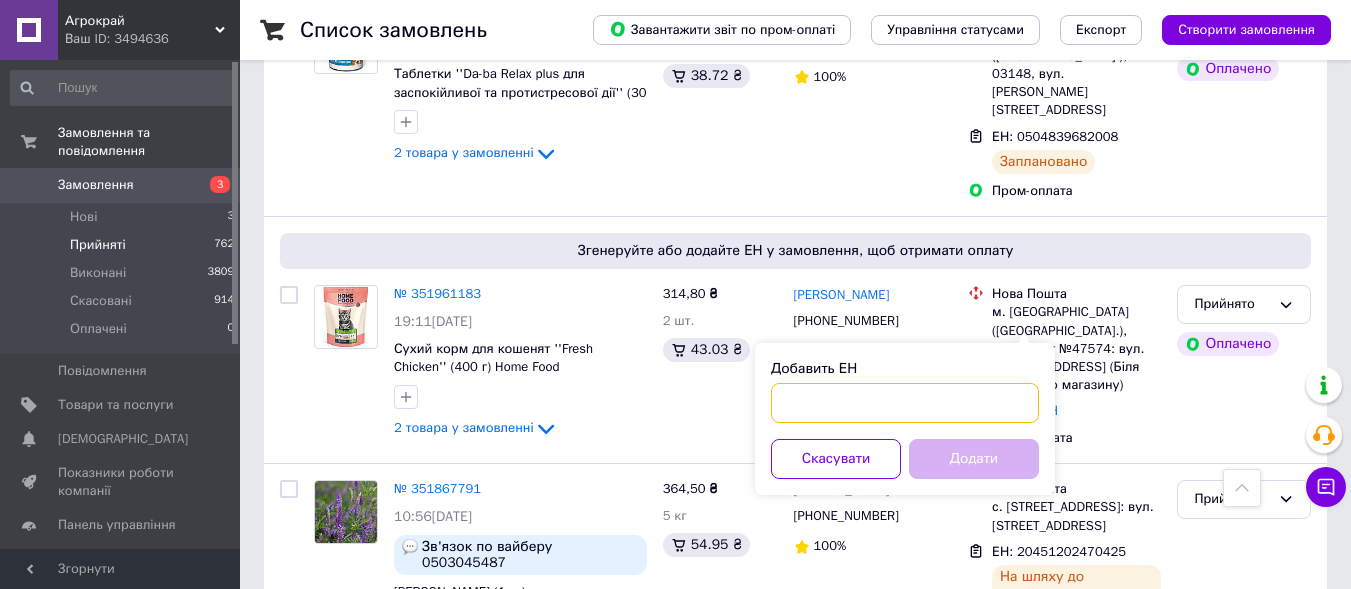 click on "Добавить ЕН" at bounding box center [905, 403] 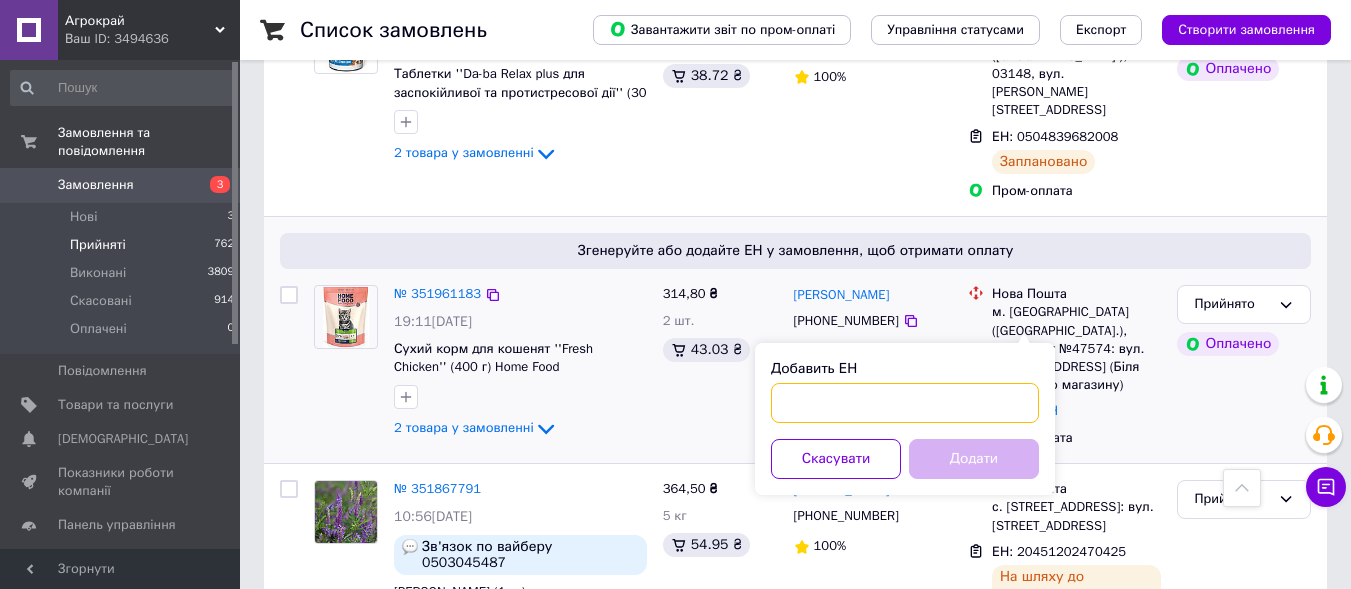 paste on "20451203278918" 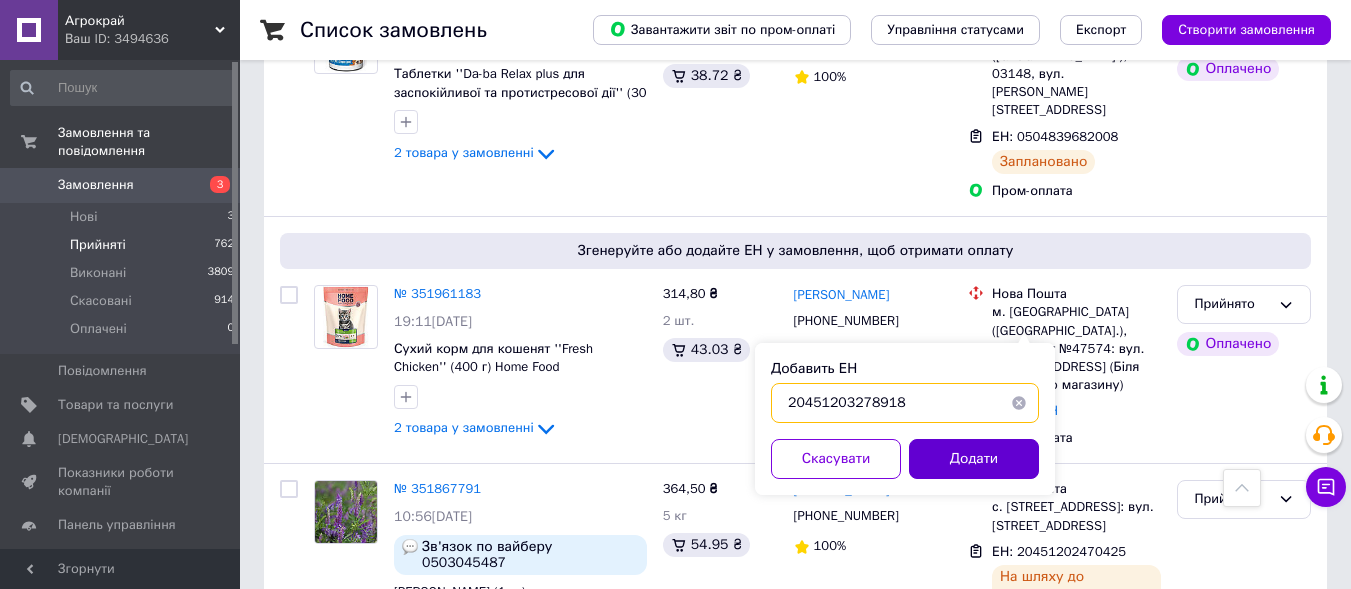 type on "20451203278918" 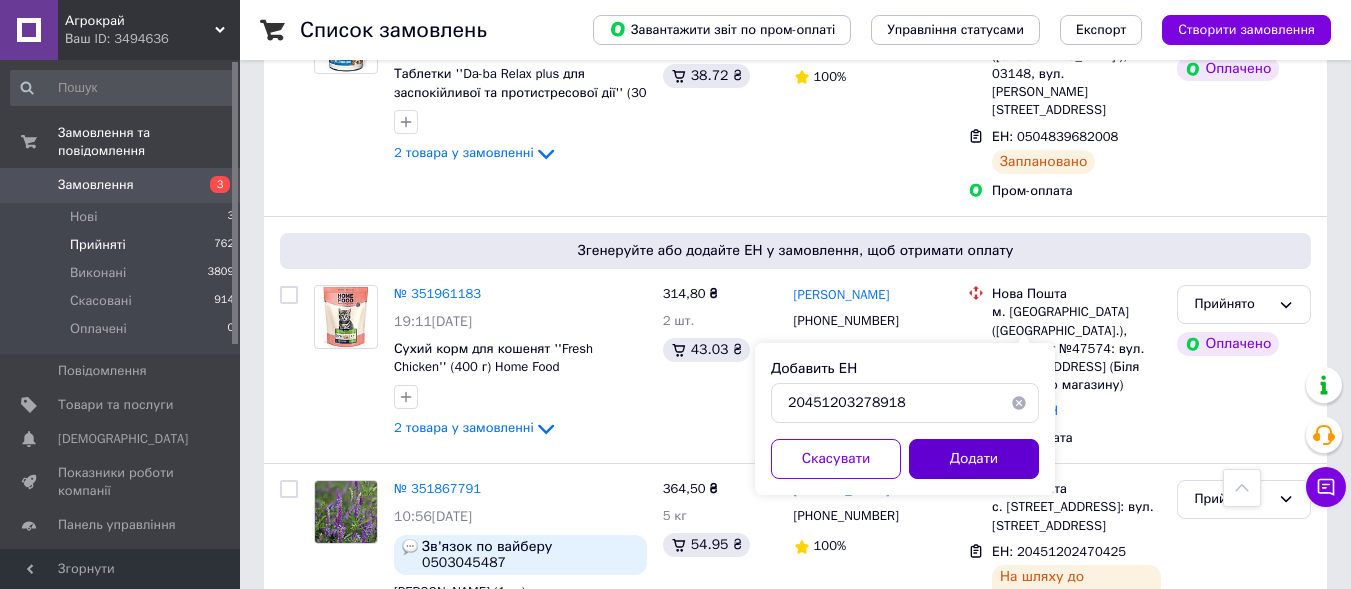 click on "Додати" at bounding box center [974, 459] 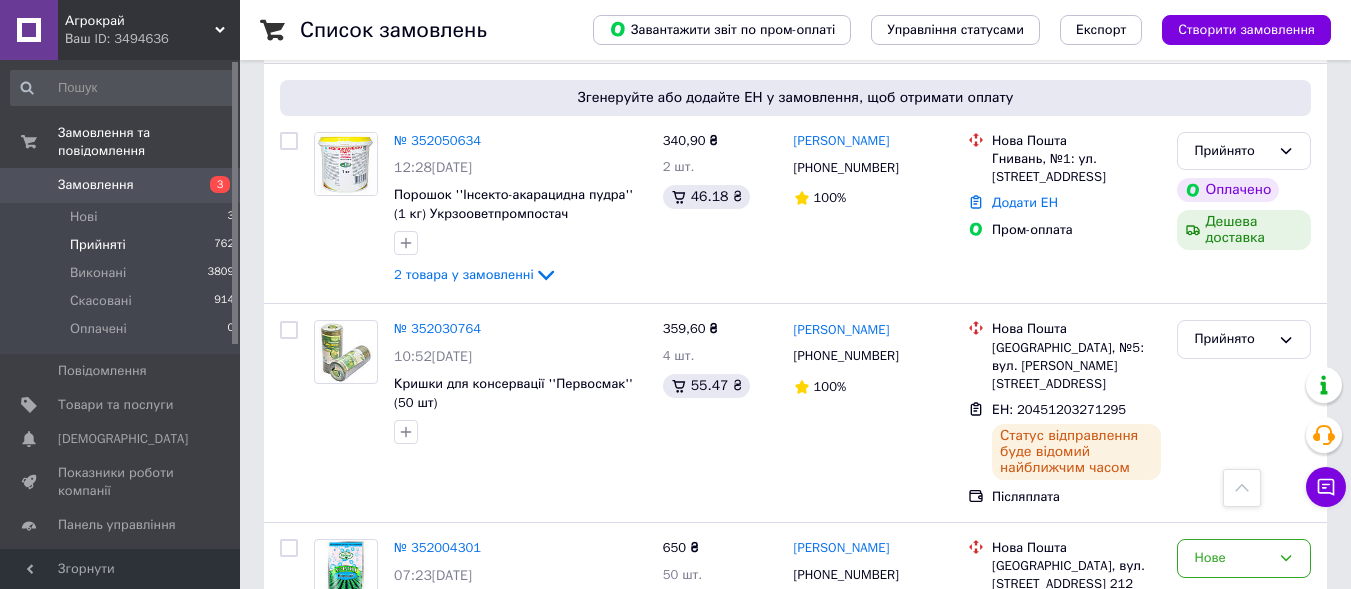 scroll, scrollTop: 200, scrollLeft: 0, axis: vertical 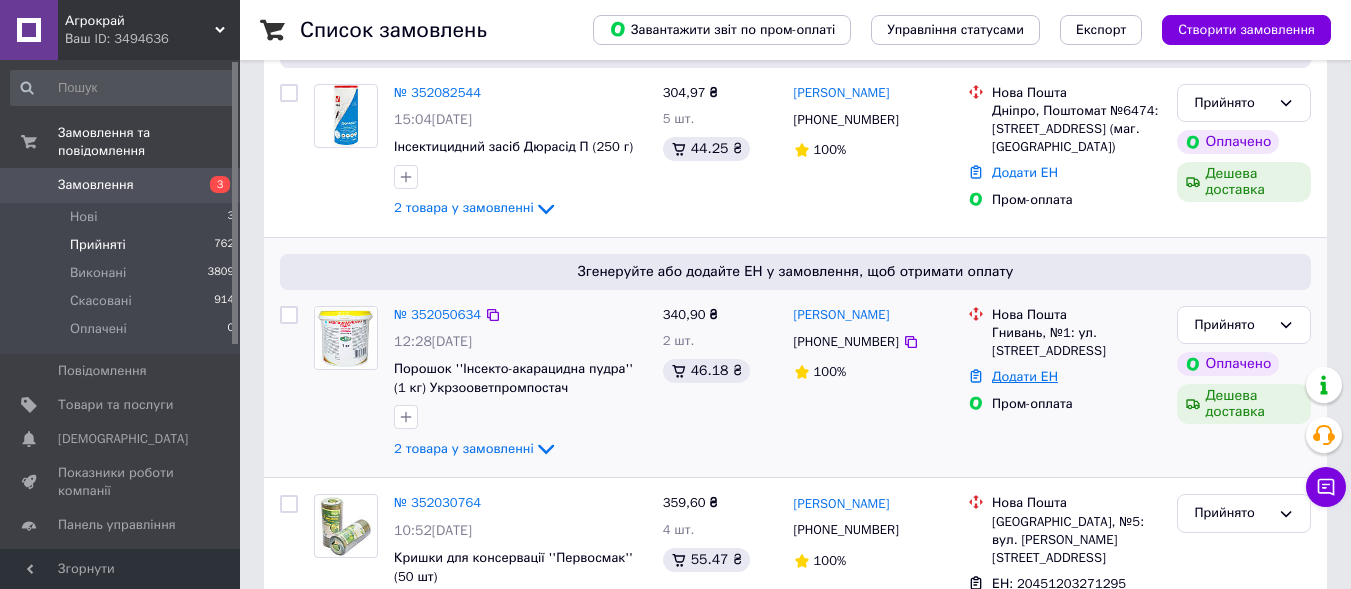 click on "Додати ЕН" at bounding box center [1025, 376] 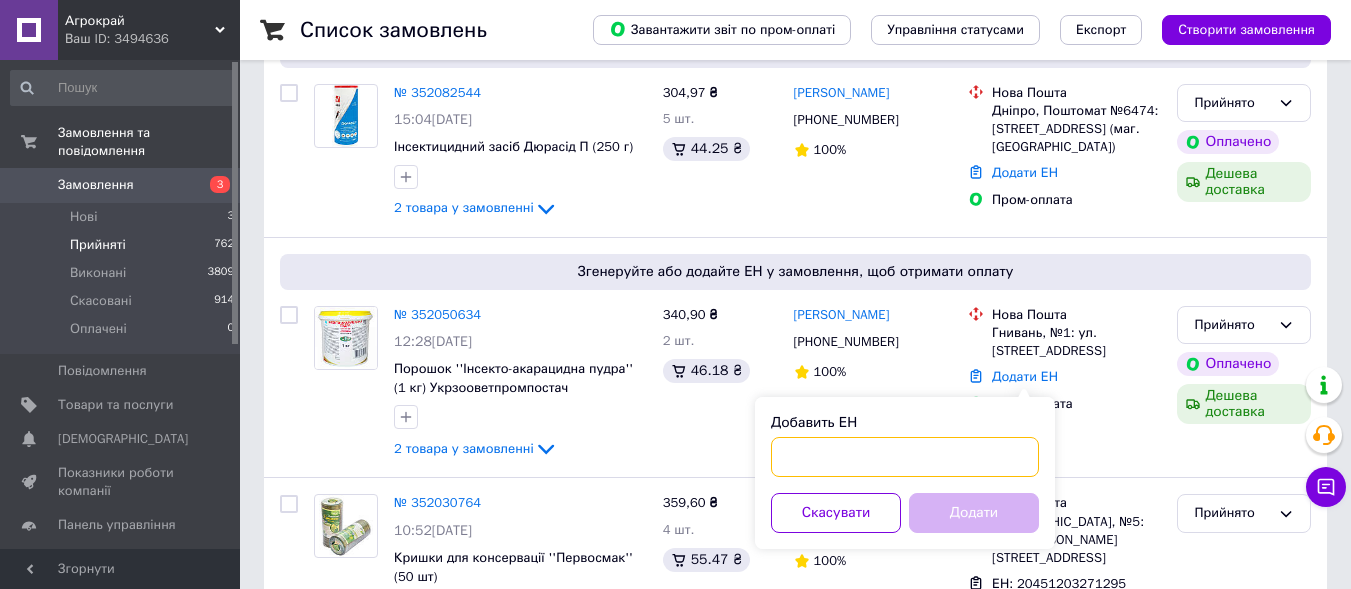 click on "Добавить ЕН" at bounding box center (905, 457) 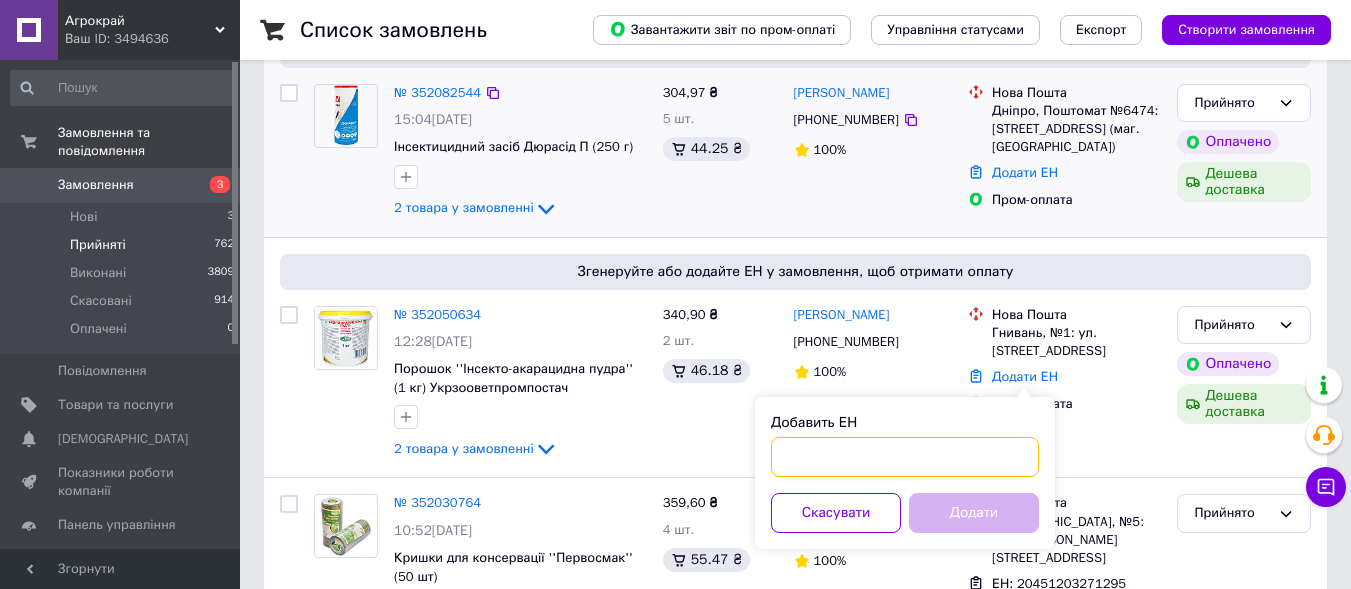 paste on "20451203280737" 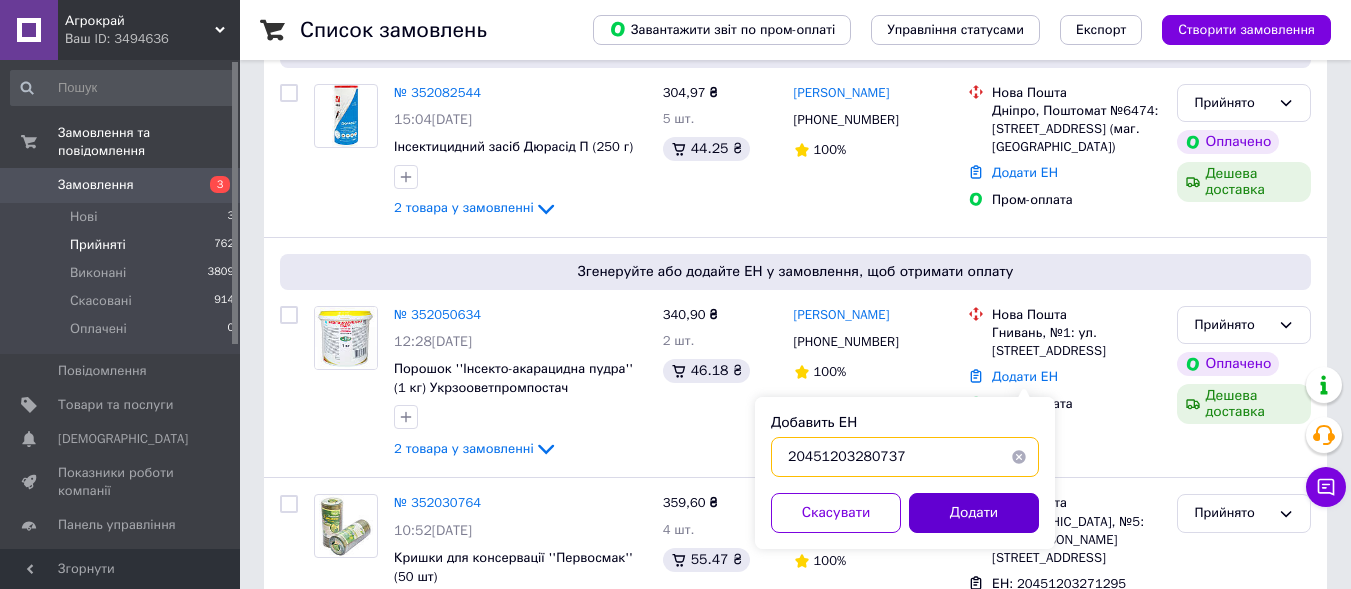 type on "20451203280737" 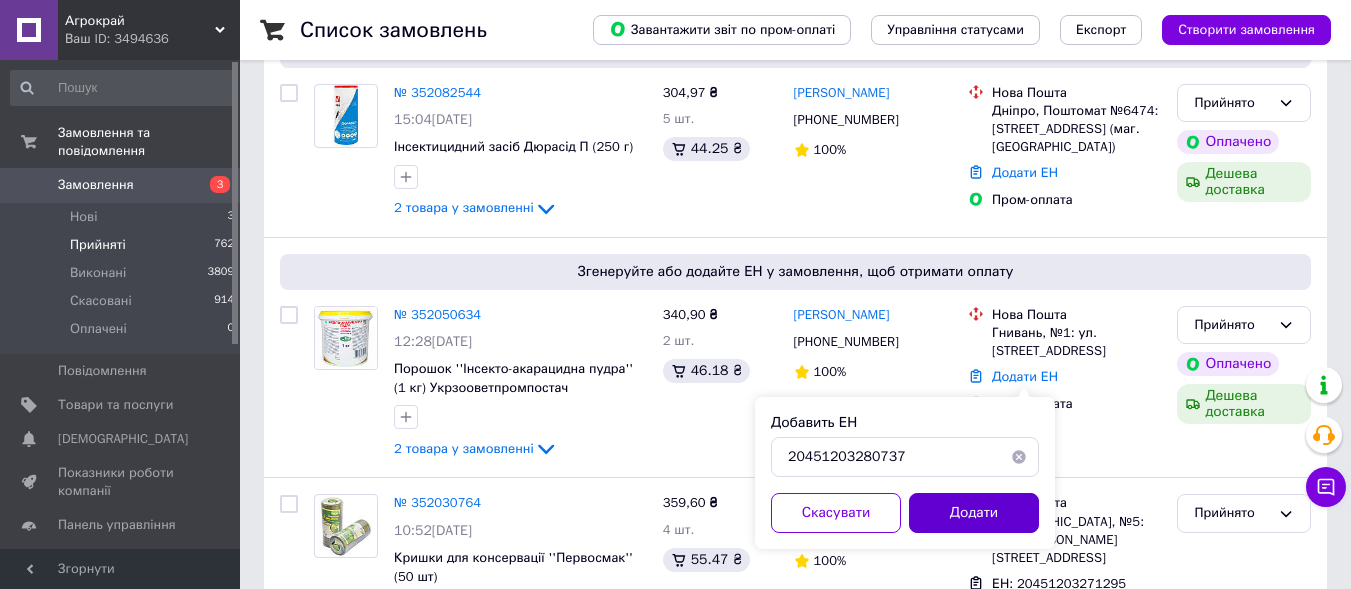 click on "Додати" at bounding box center [974, 513] 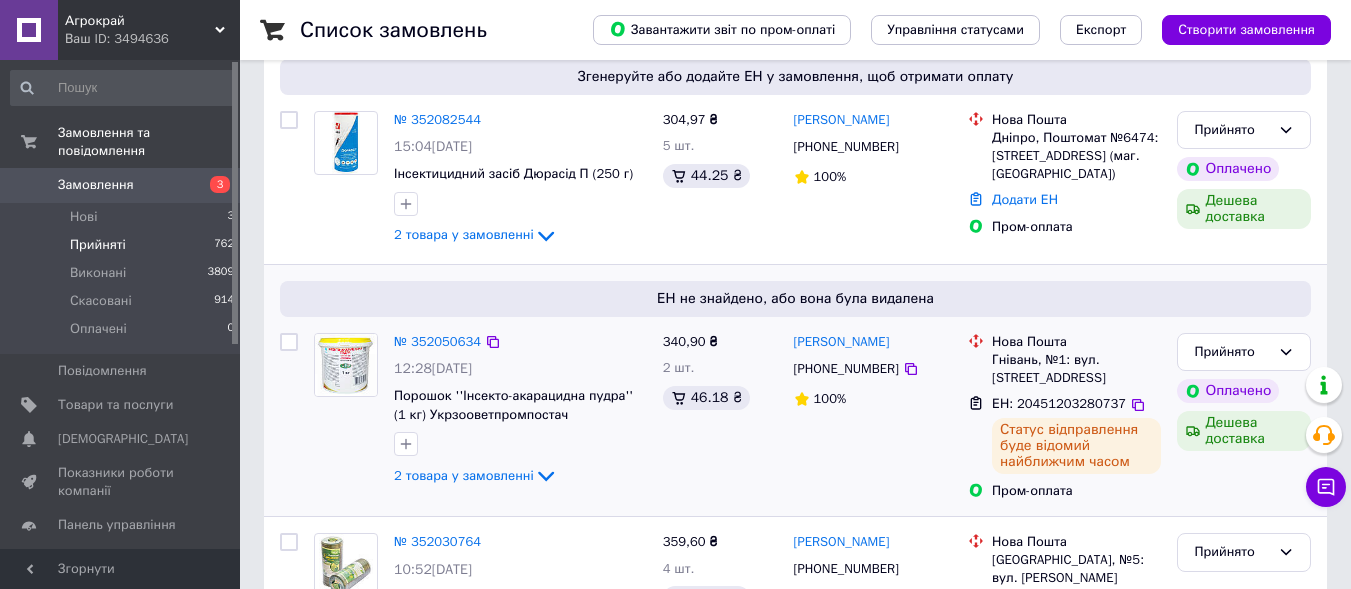 scroll, scrollTop: 0, scrollLeft: 0, axis: both 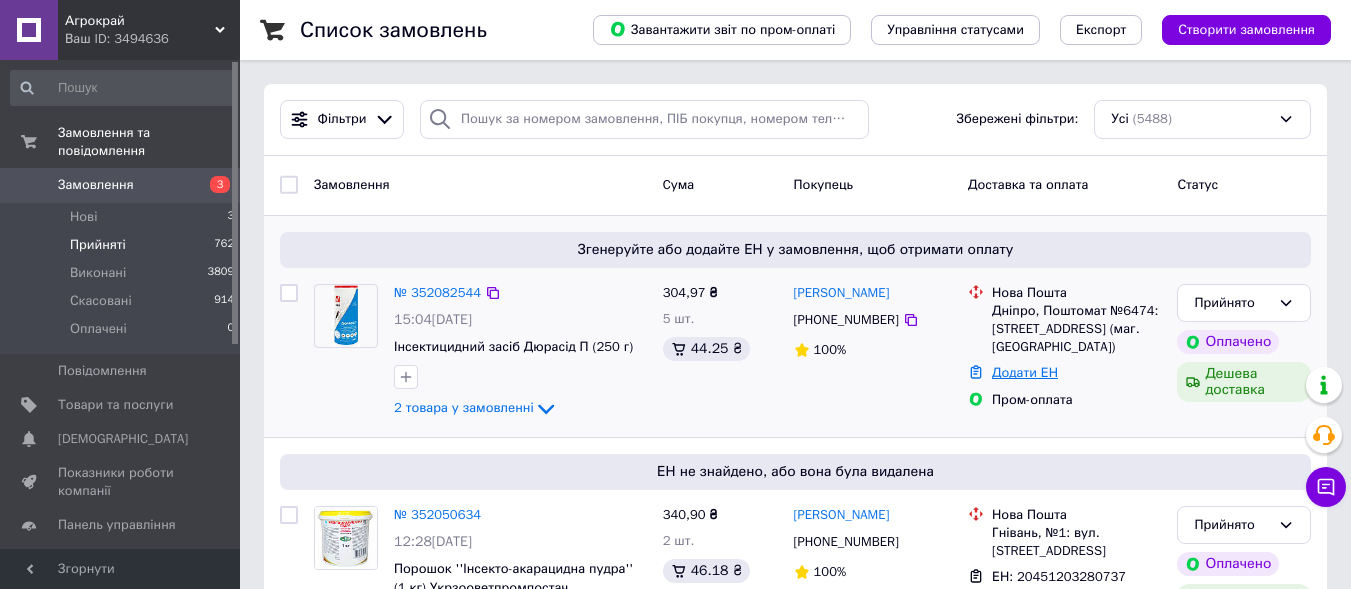 click on "Додати ЕН" at bounding box center [1025, 372] 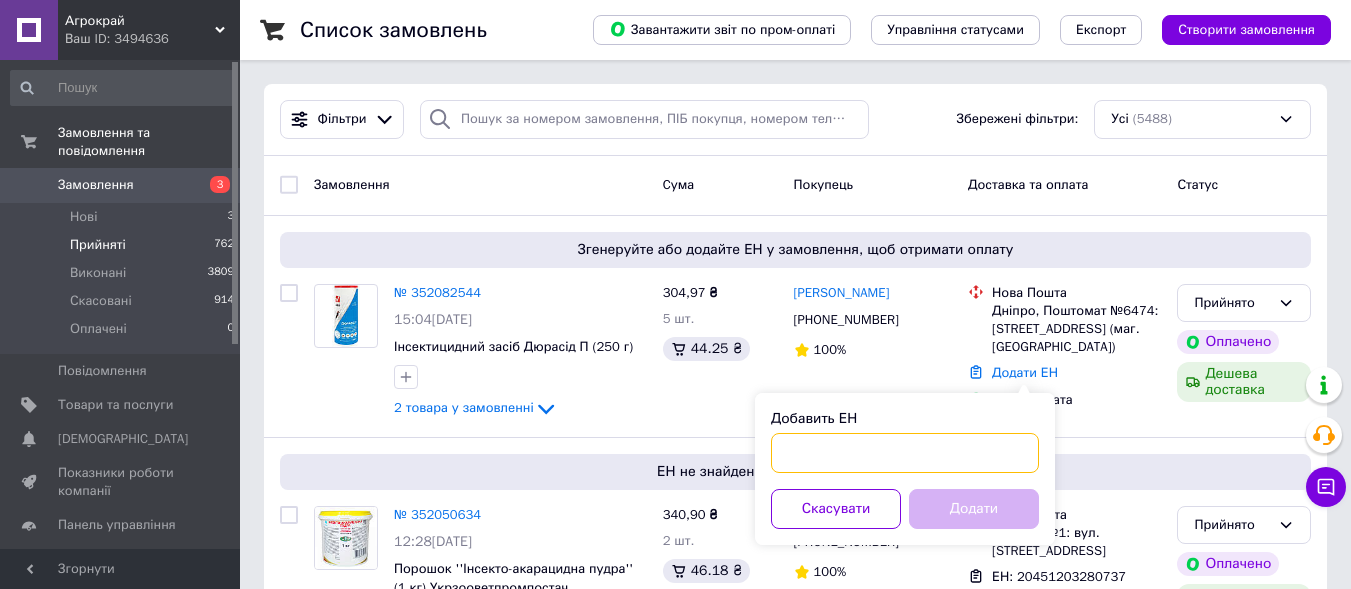click on "Добавить ЕН" at bounding box center (905, 453) 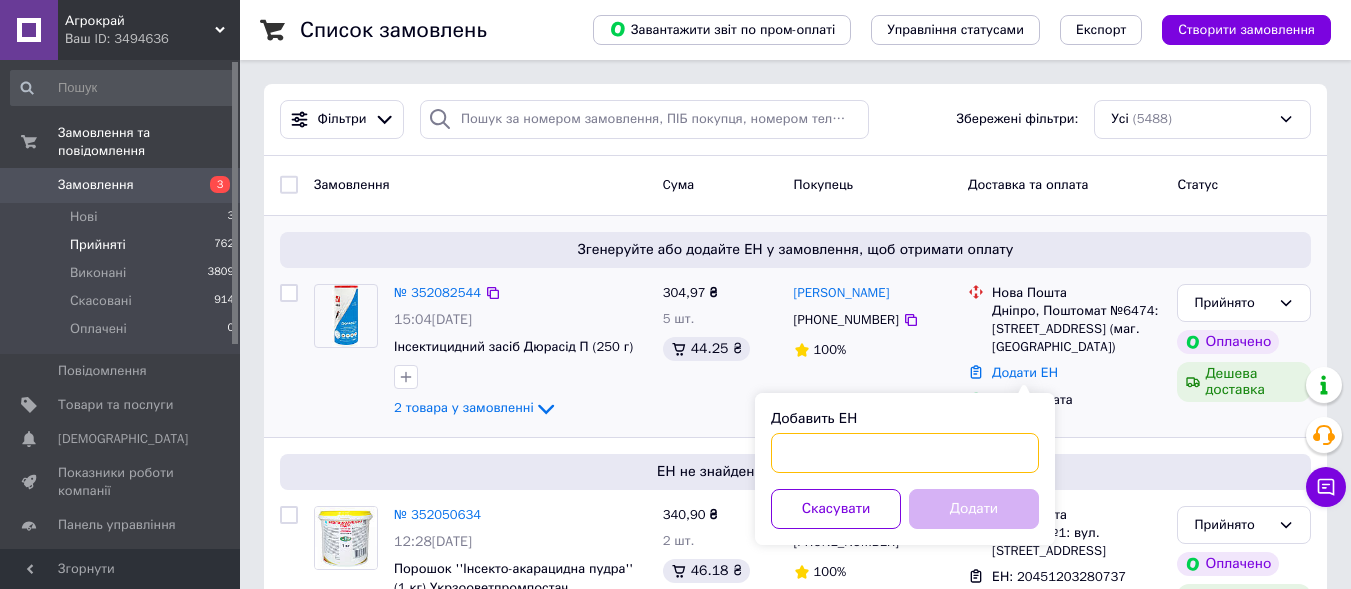 paste on "20451203282599" 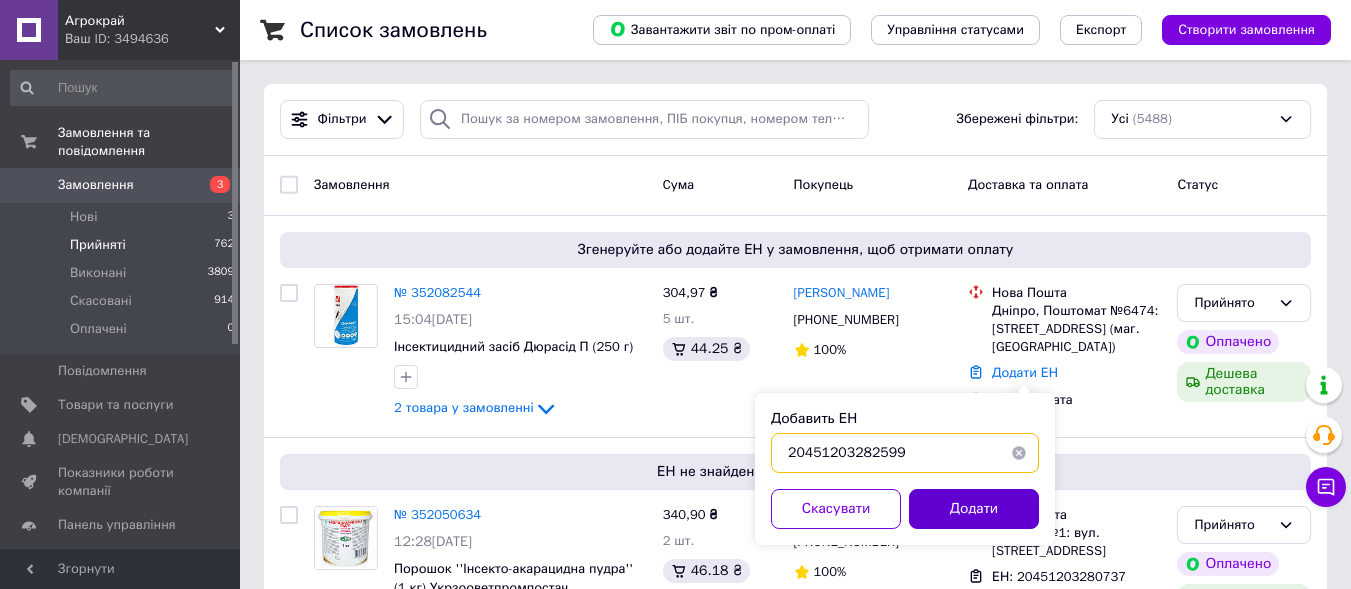 type on "20451203282599" 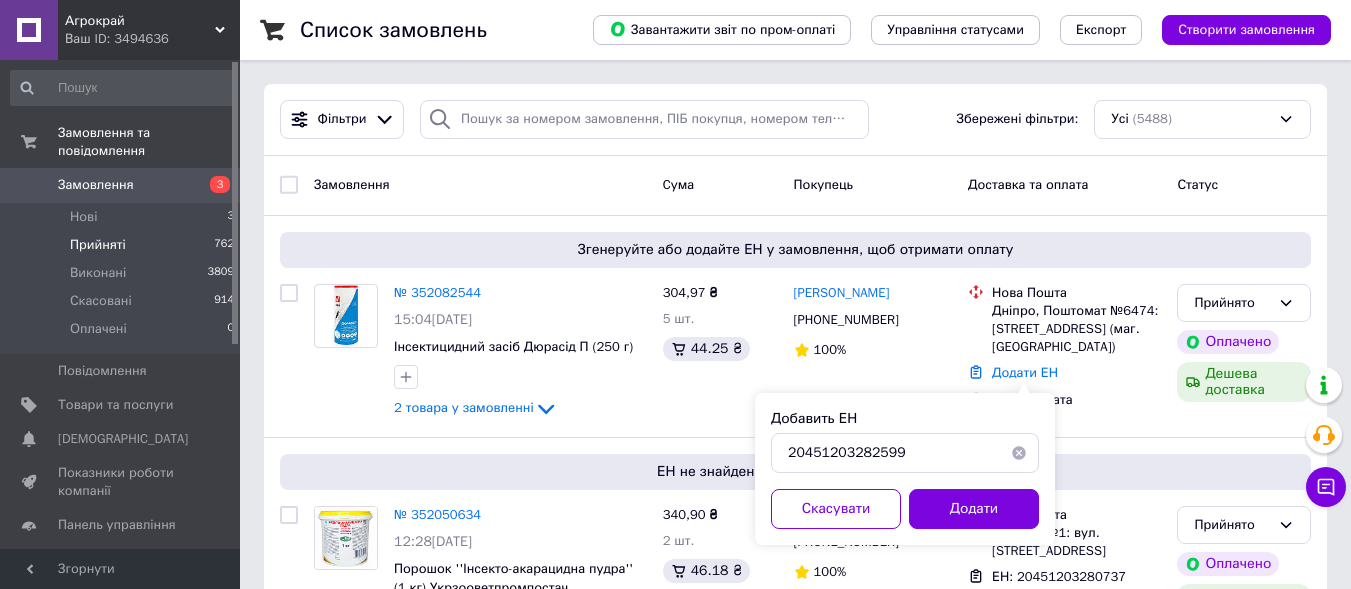 drag, startPoint x: 937, startPoint y: 510, endPoint x: 929, endPoint y: 495, distance: 17 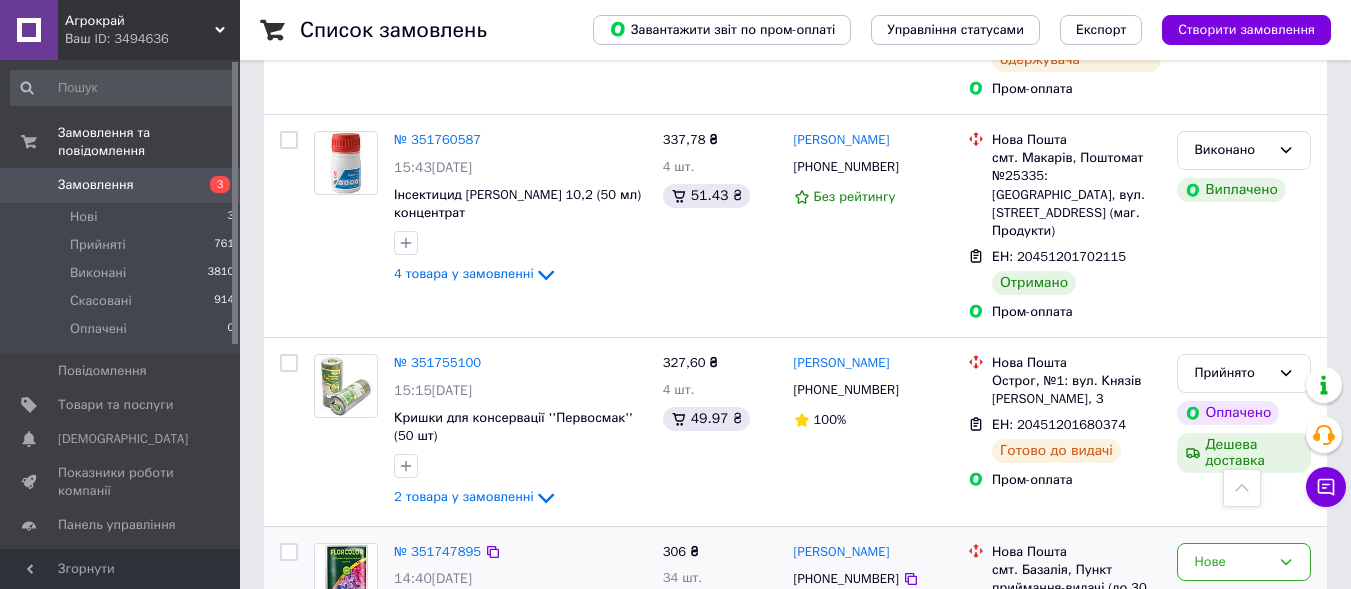 scroll, scrollTop: 3000, scrollLeft: 0, axis: vertical 